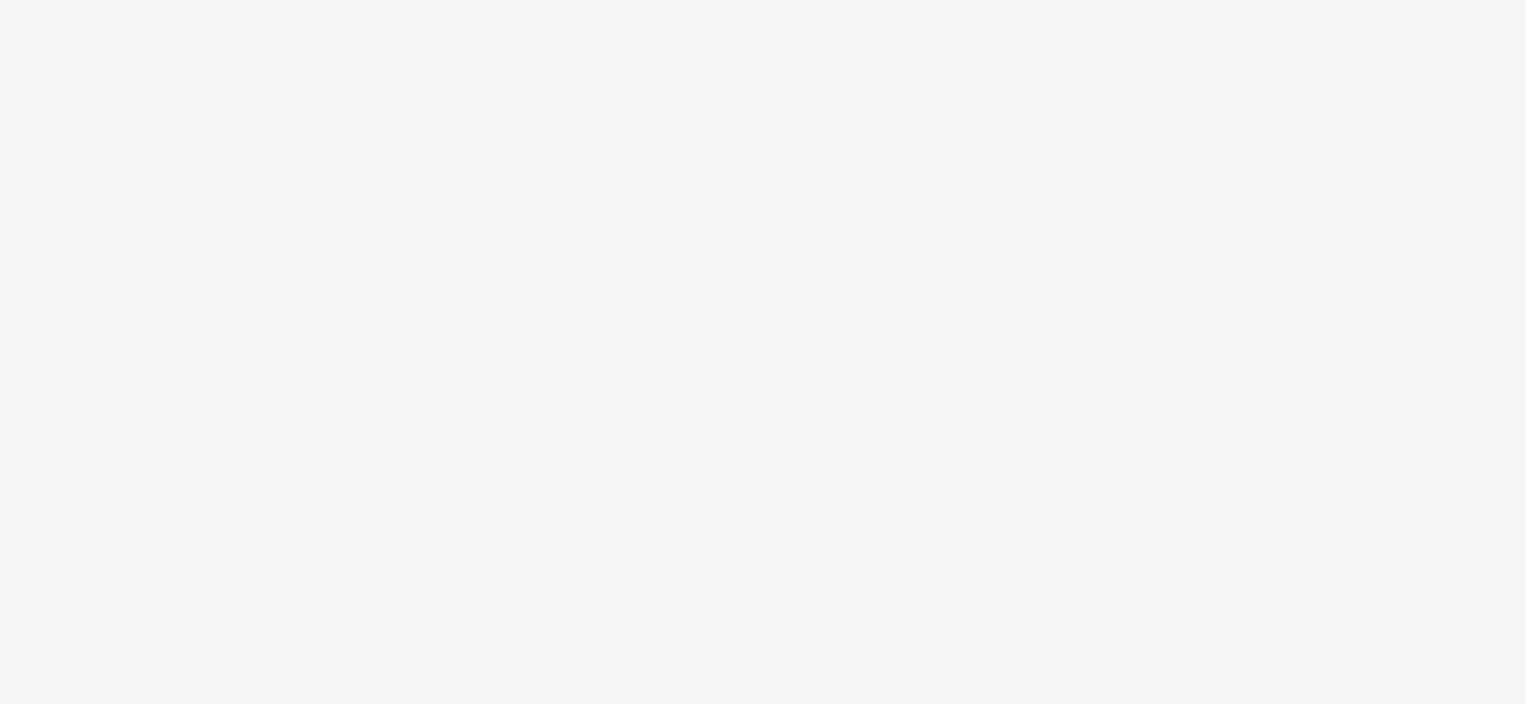 scroll, scrollTop: 0, scrollLeft: 0, axis: both 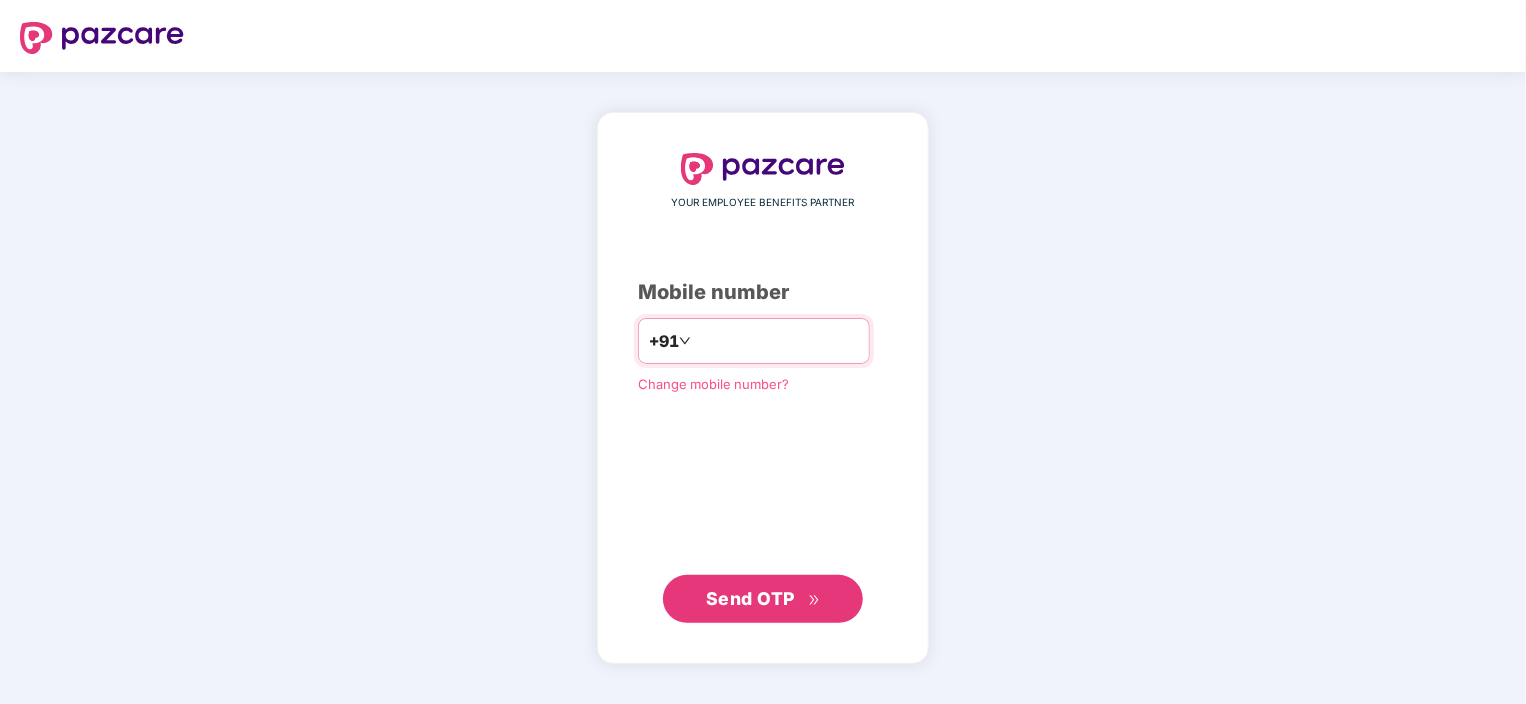 click at bounding box center [777, 341] 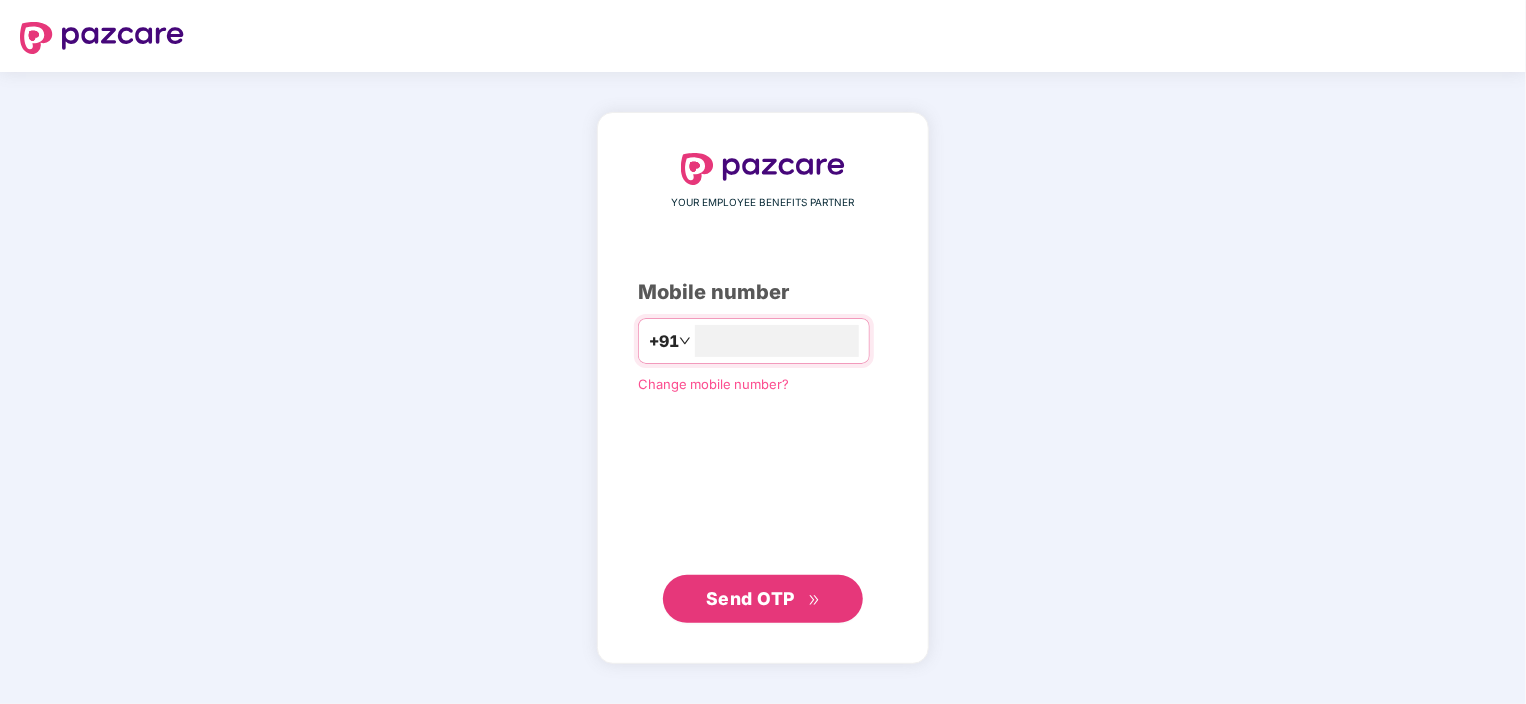 click on "YOUR EMPLOYEE BENEFITS PARTNER Mobile number [PHONE] Change mobile number? Send OTP" at bounding box center (763, 388) 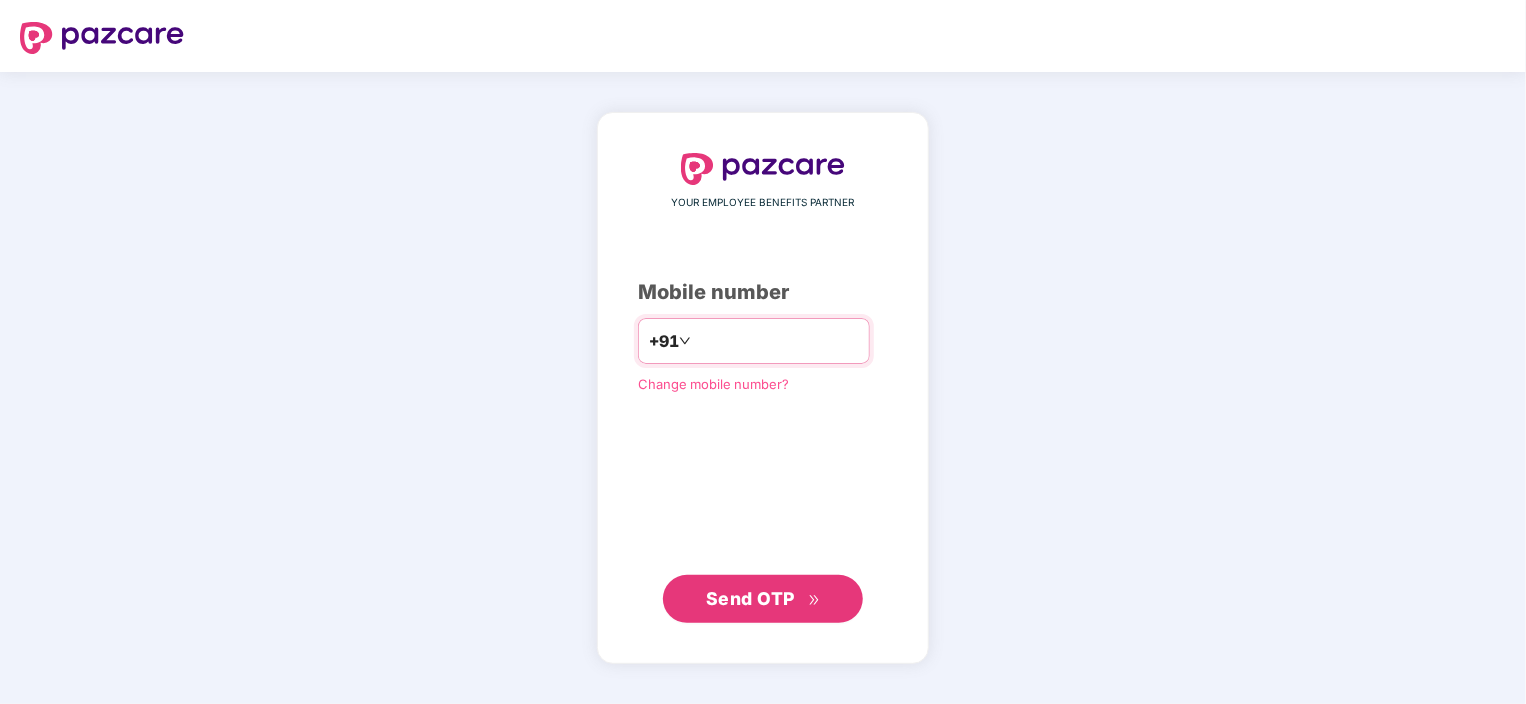 click on "*****" at bounding box center [777, 341] 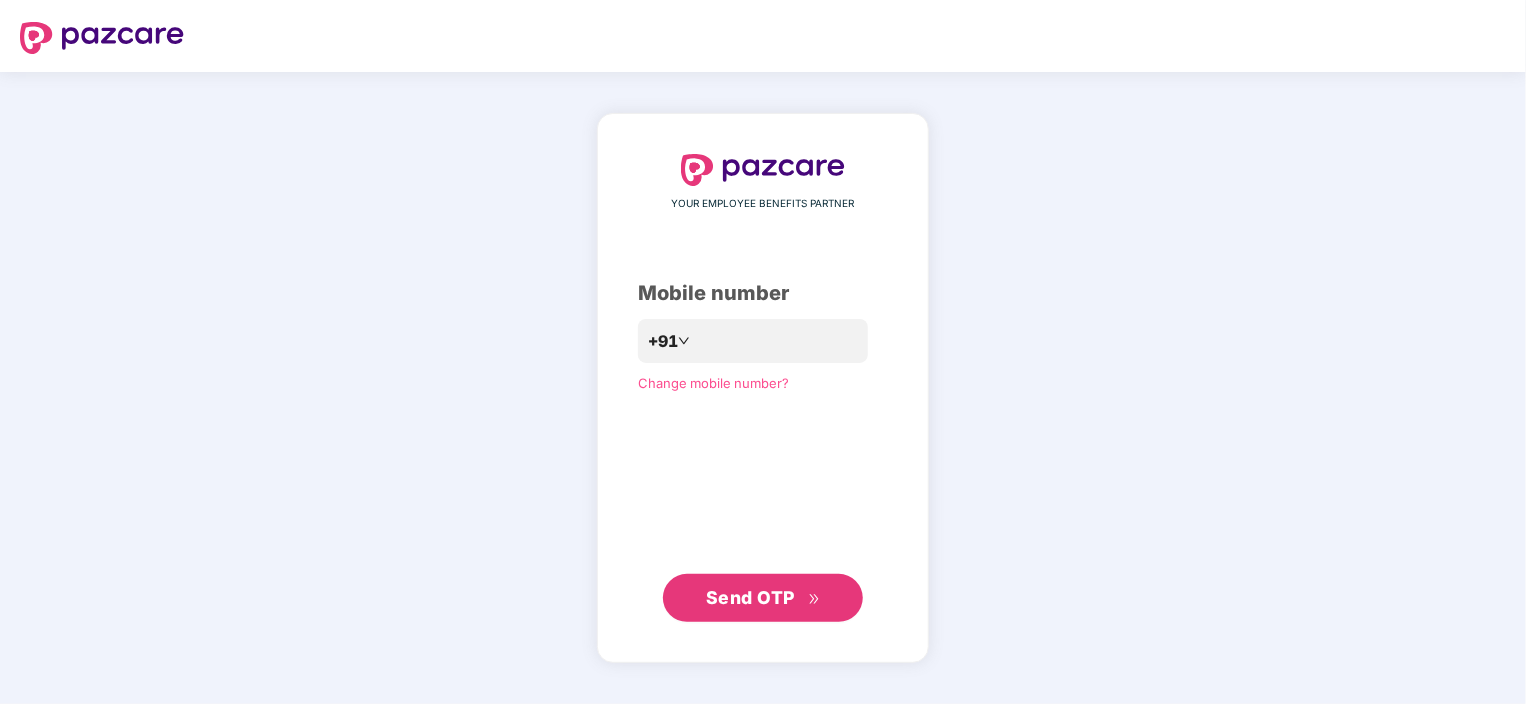 click on "Send OTP" at bounding box center [763, 598] 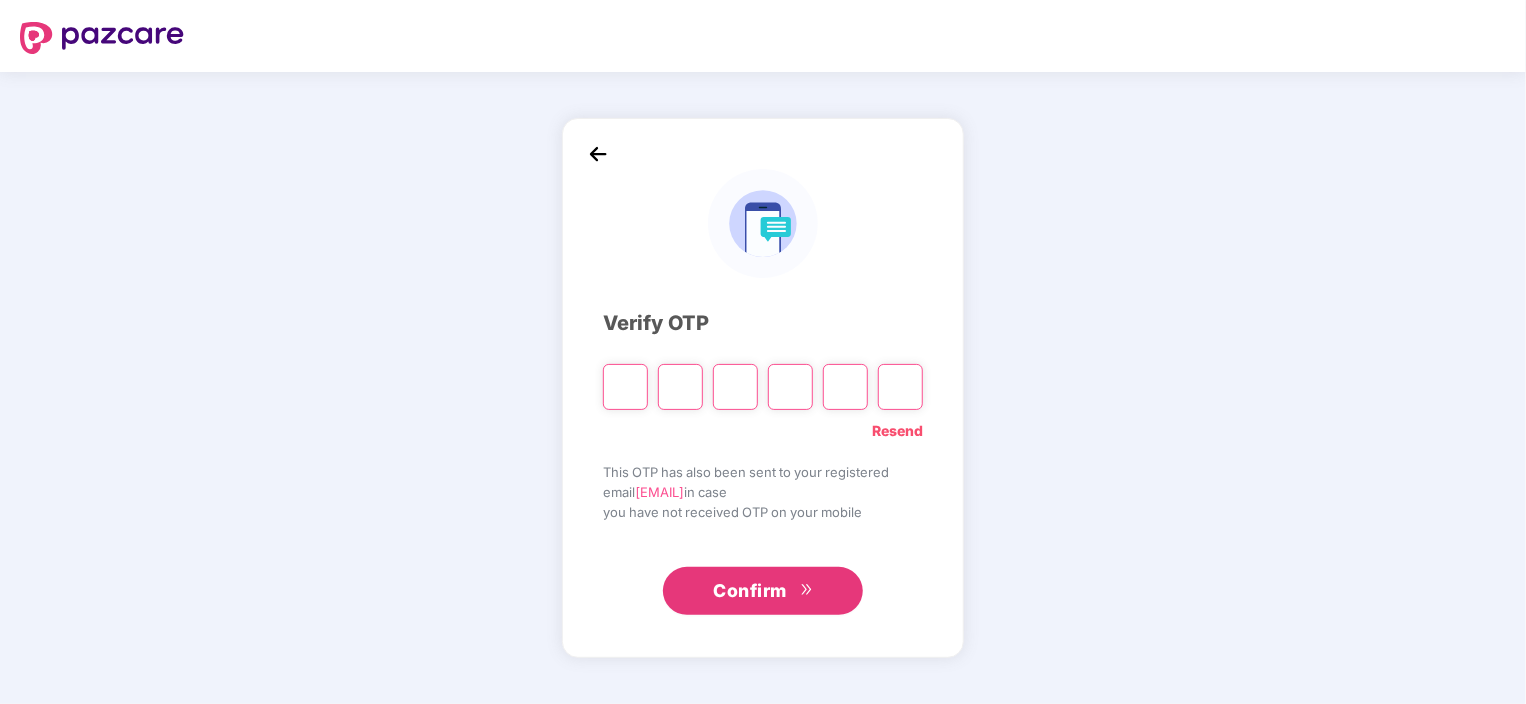 type on "*" 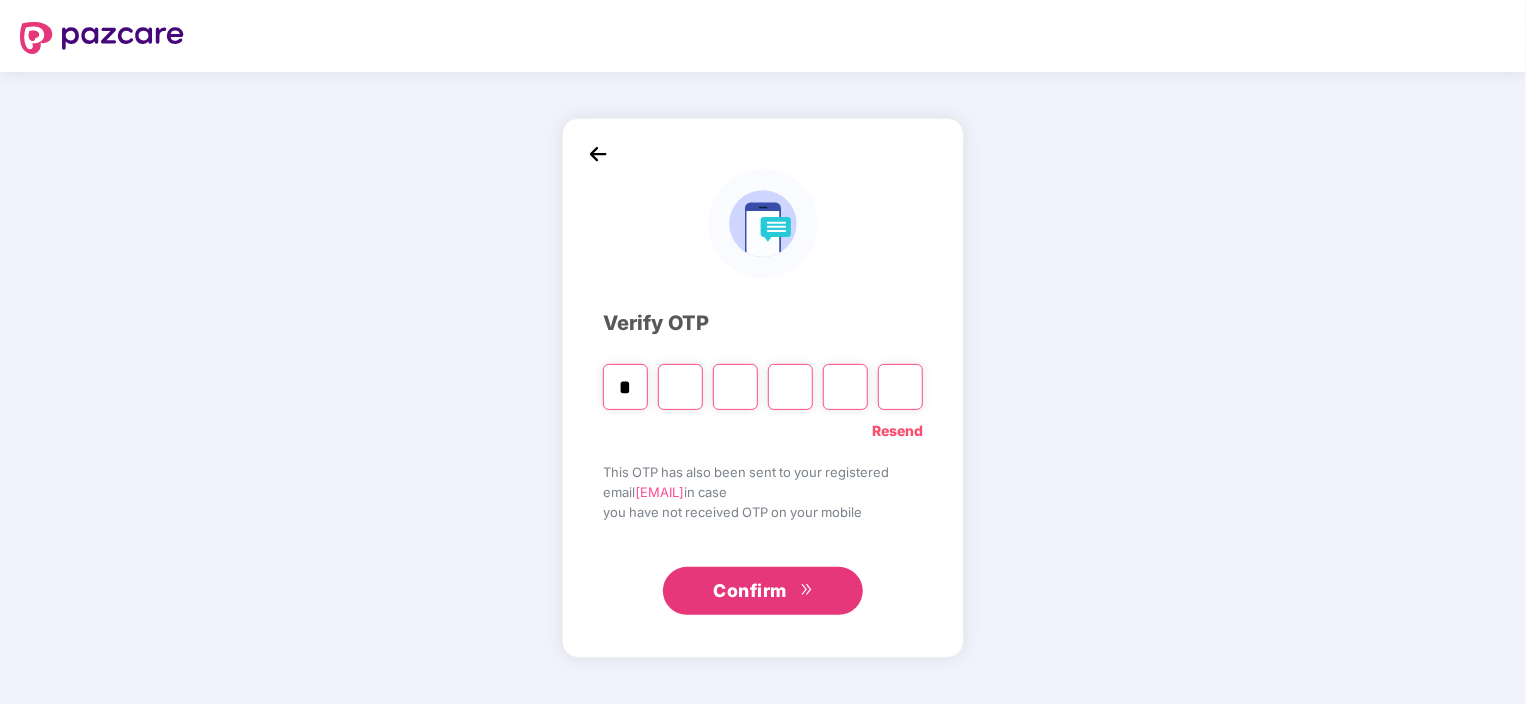 type on "*" 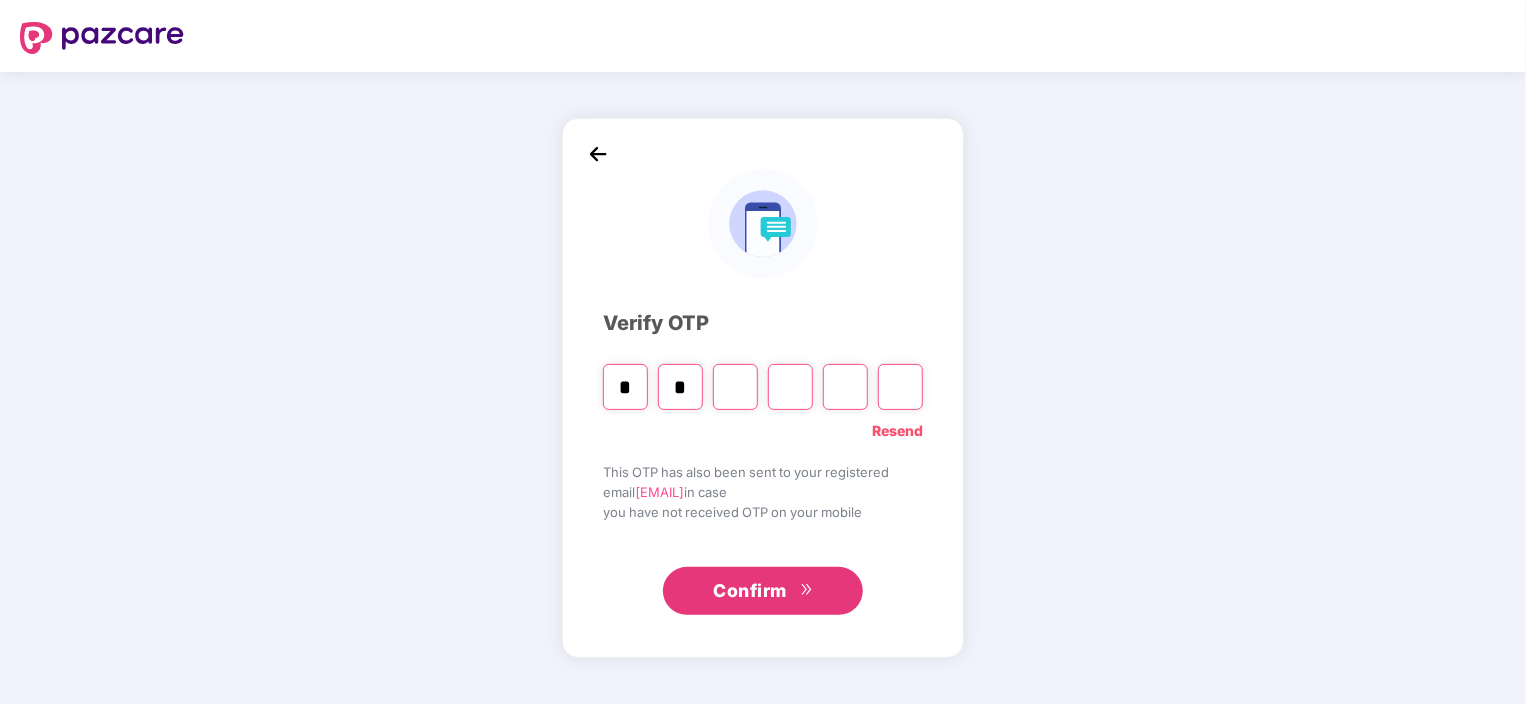 type on "*" 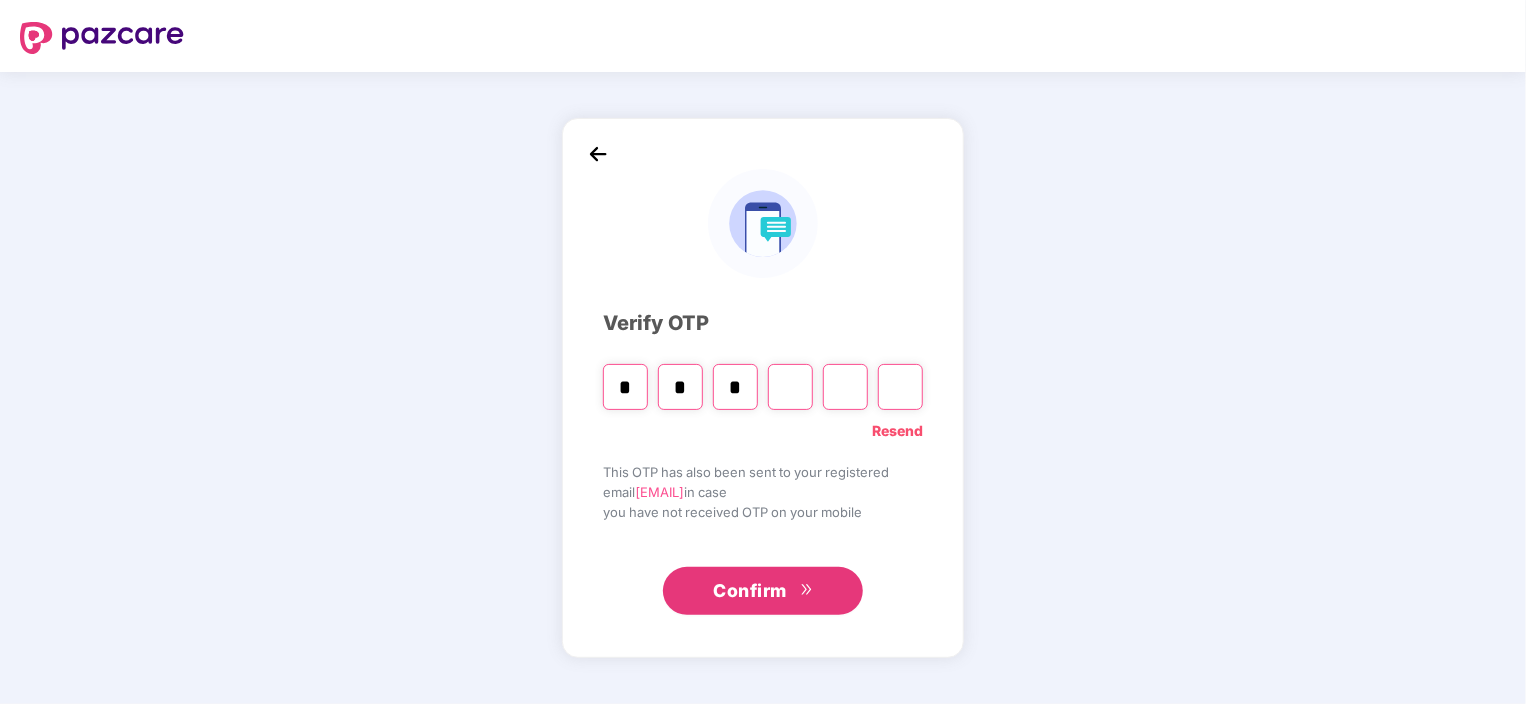 type on "*" 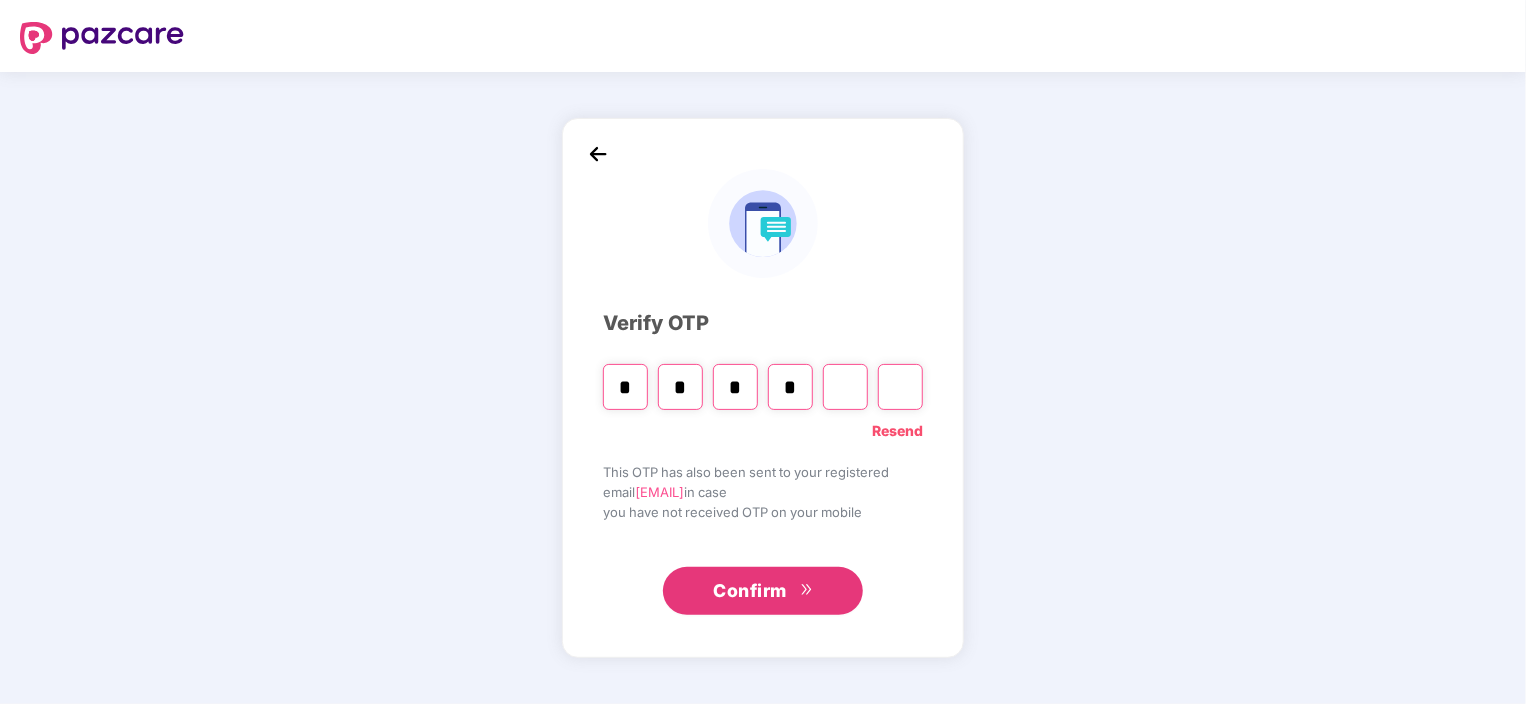 type on "*" 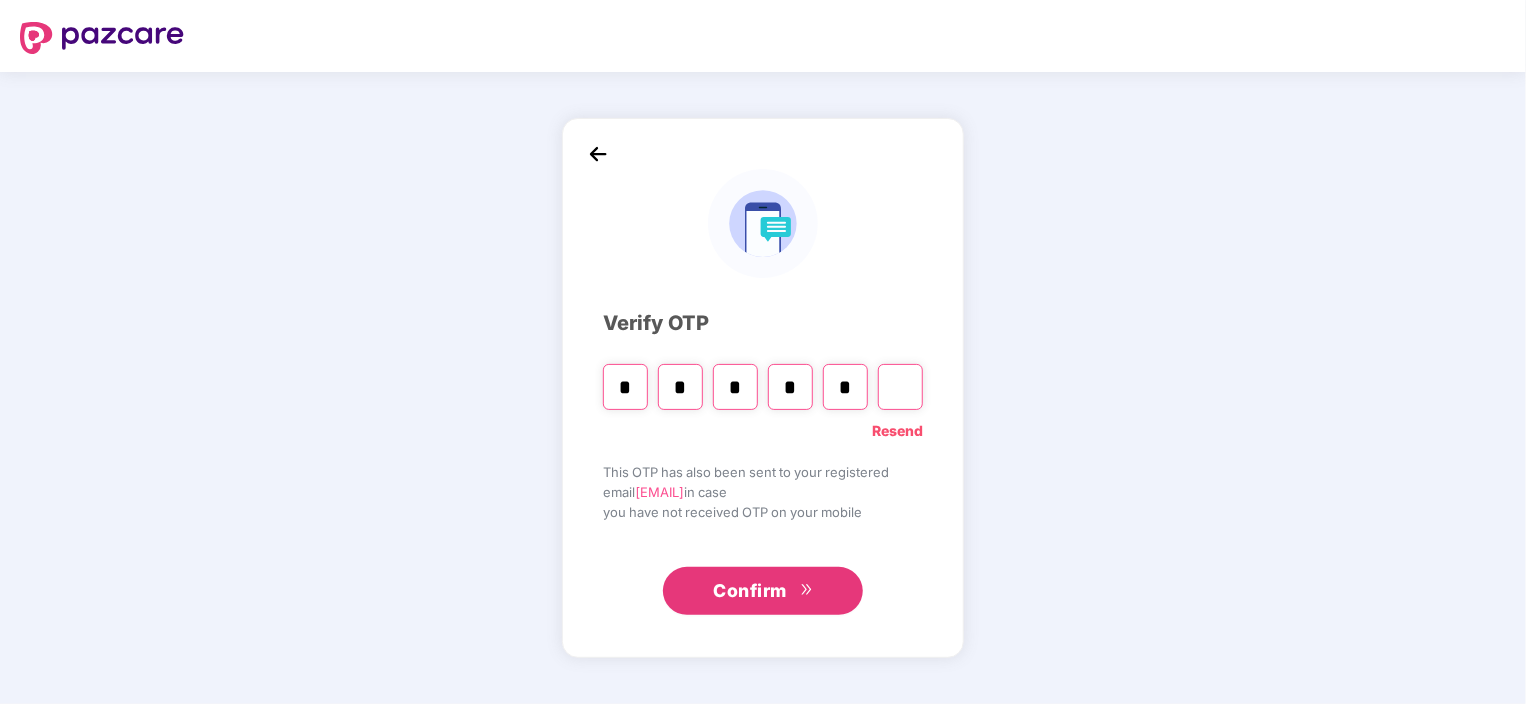 type on "*" 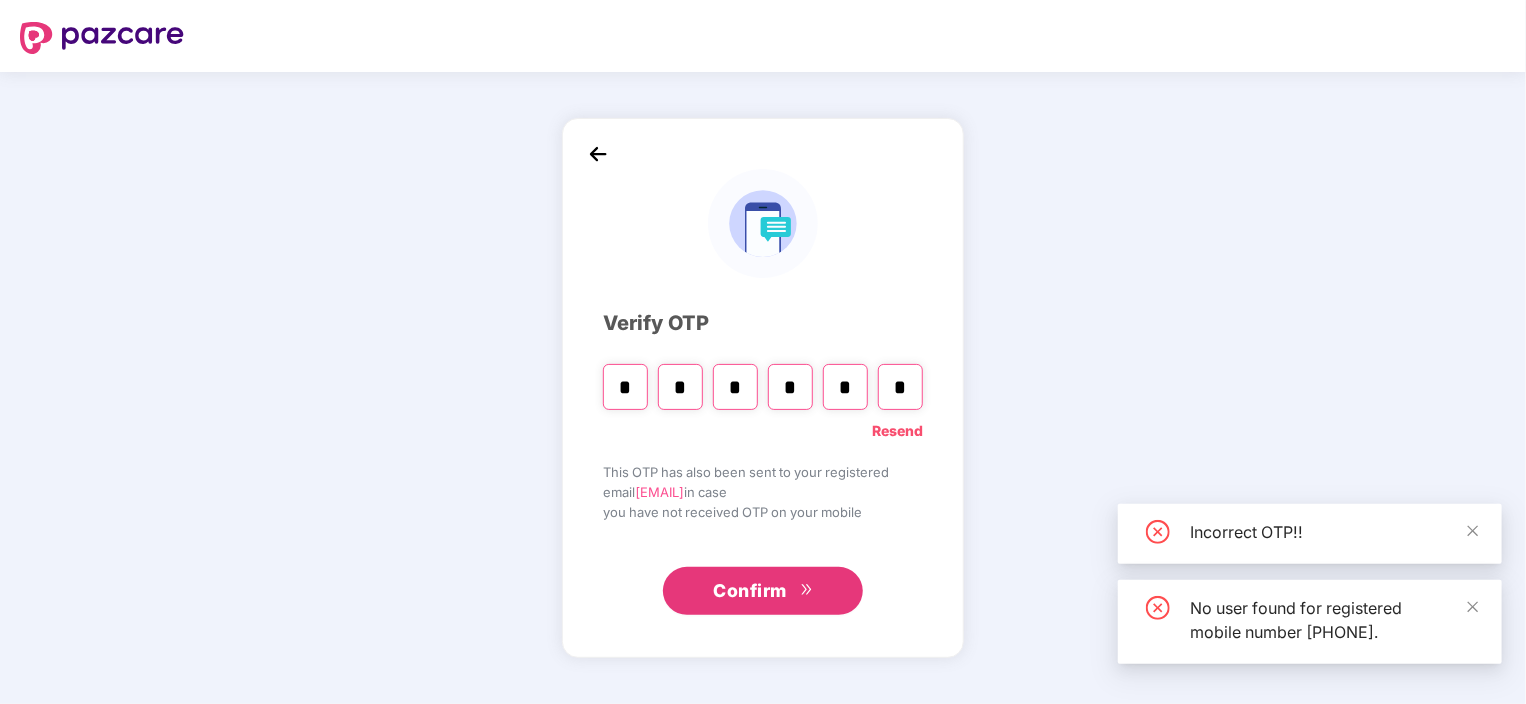 type 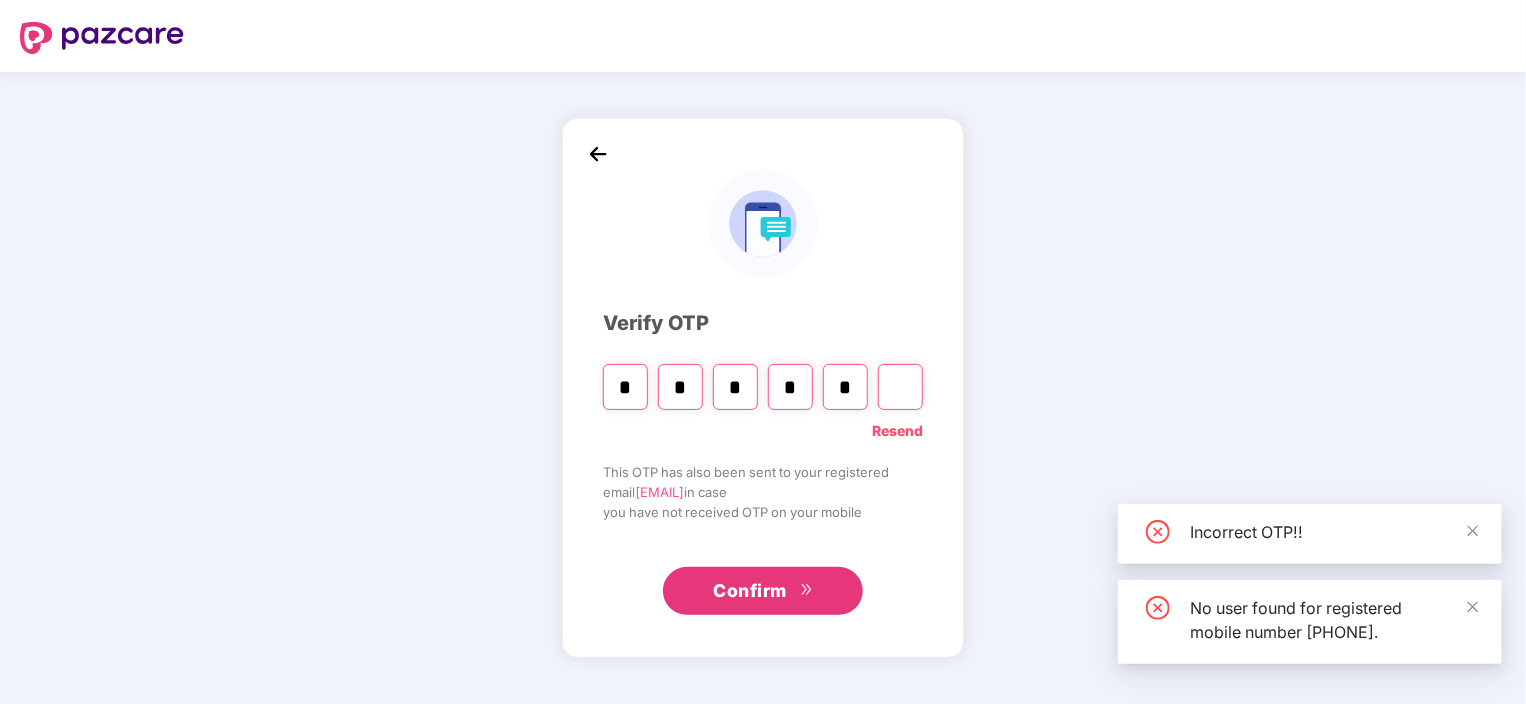 type 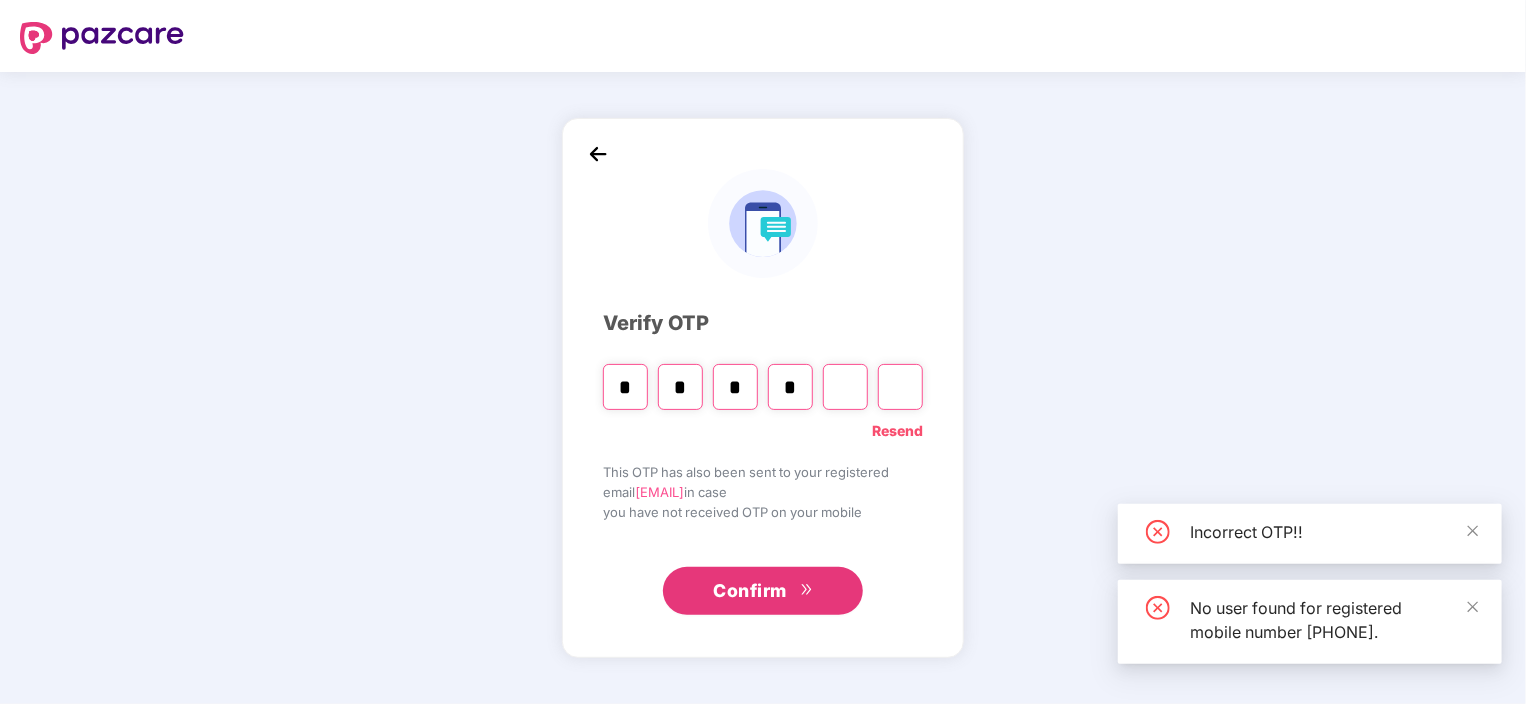 type 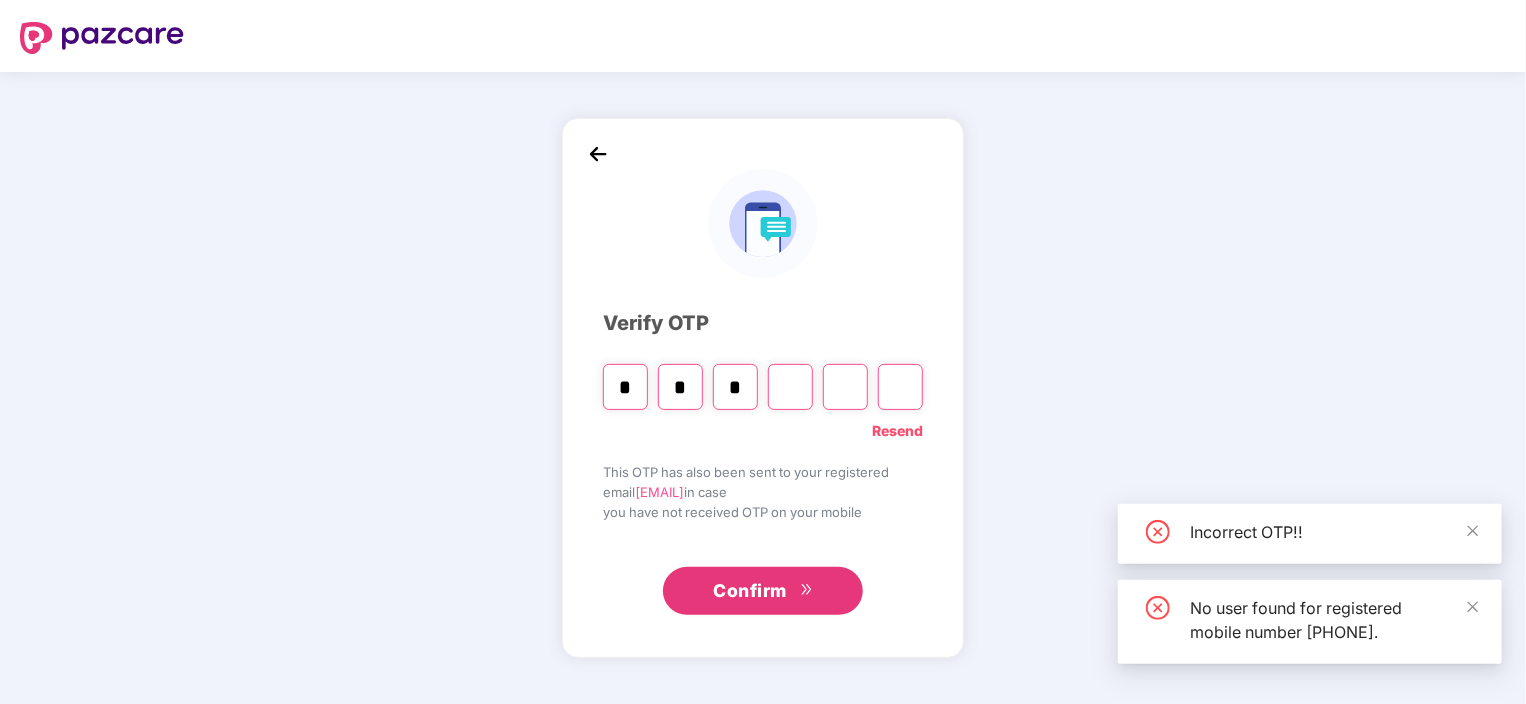type on "*" 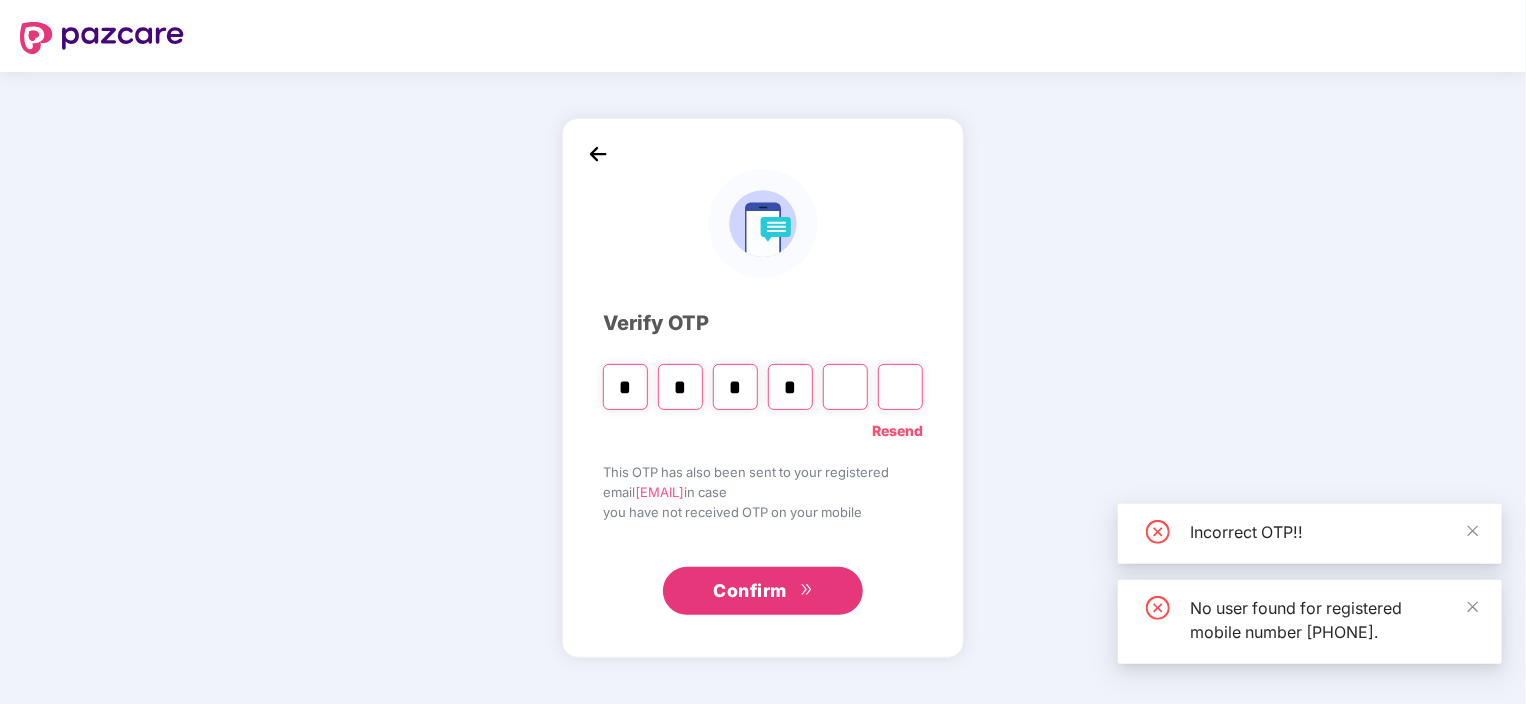 type on "*" 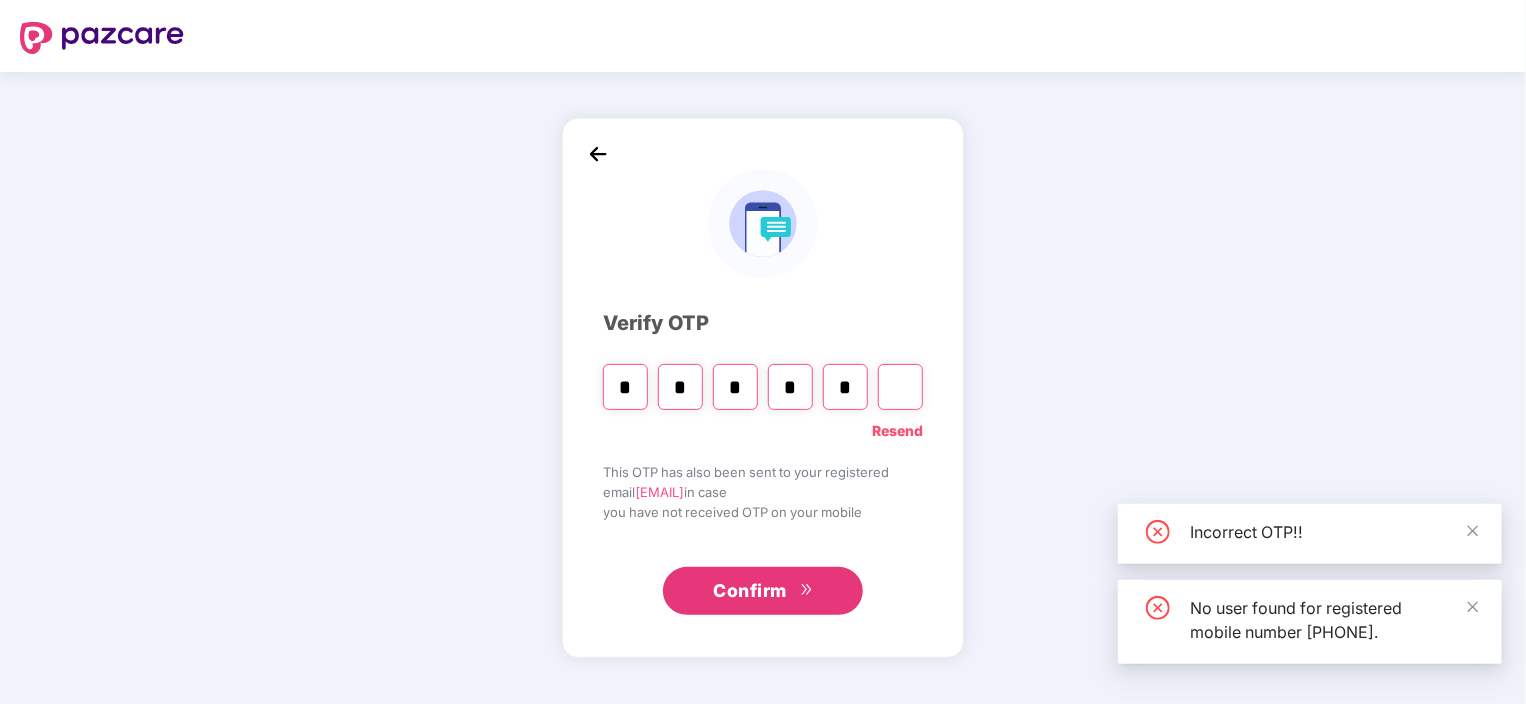 type on "*" 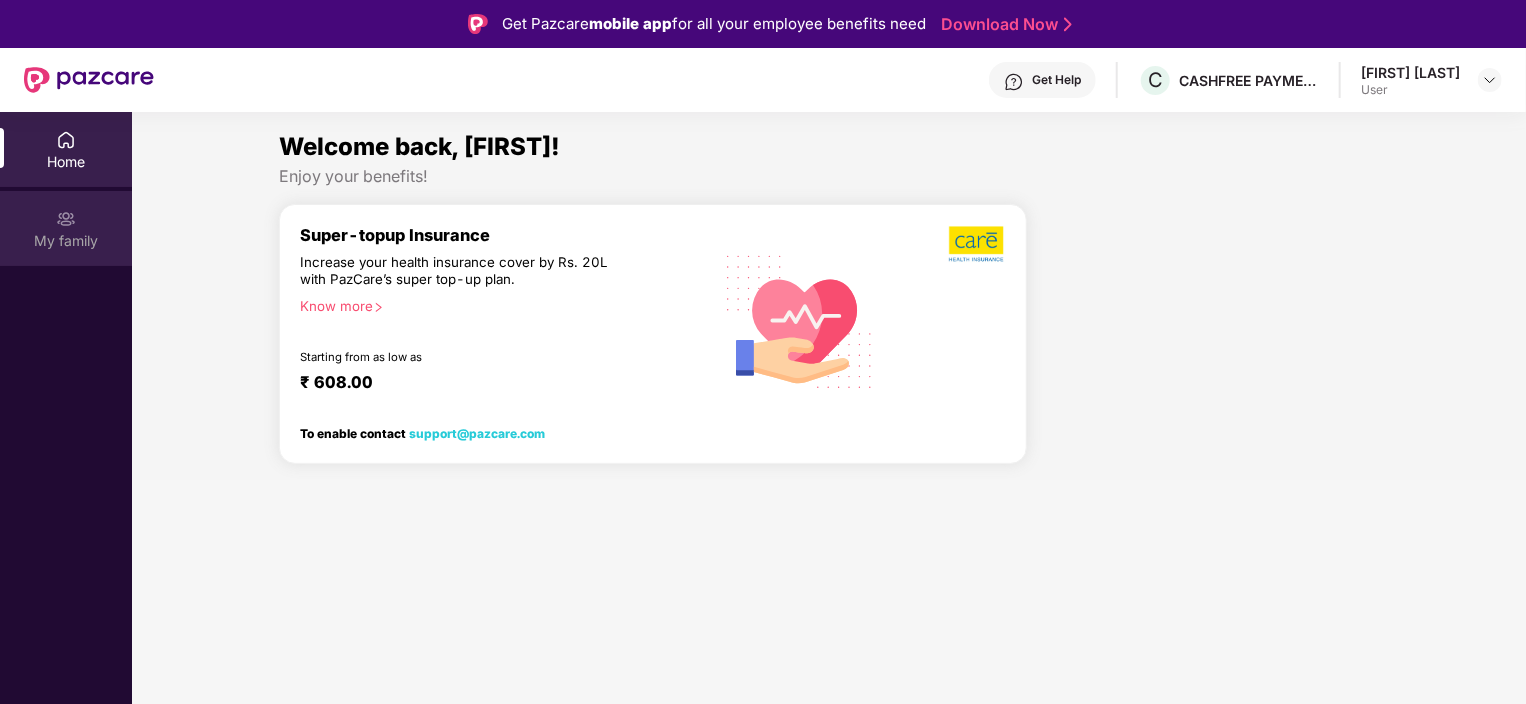 click on "My family" at bounding box center (66, 241) 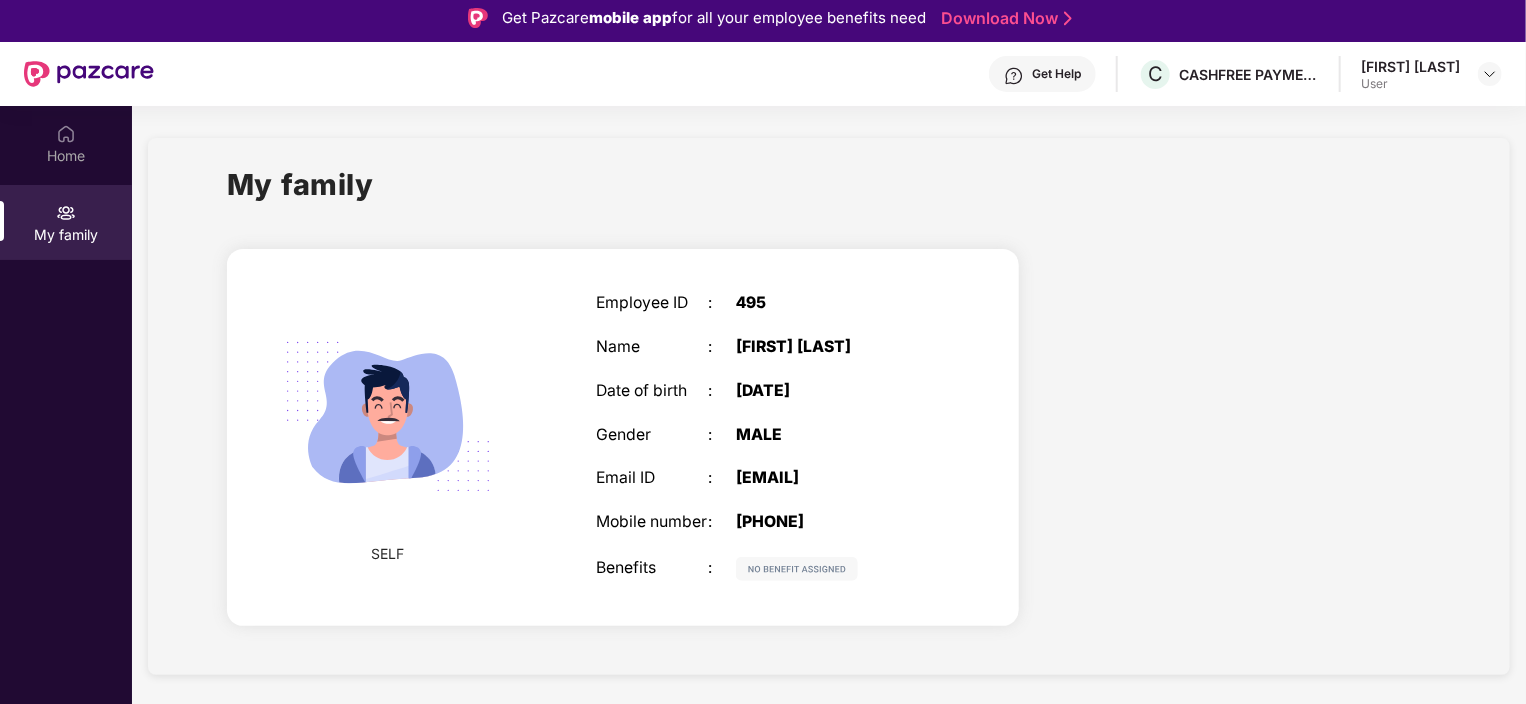 scroll, scrollTop: 0, scrollLeft: 0, axis: both 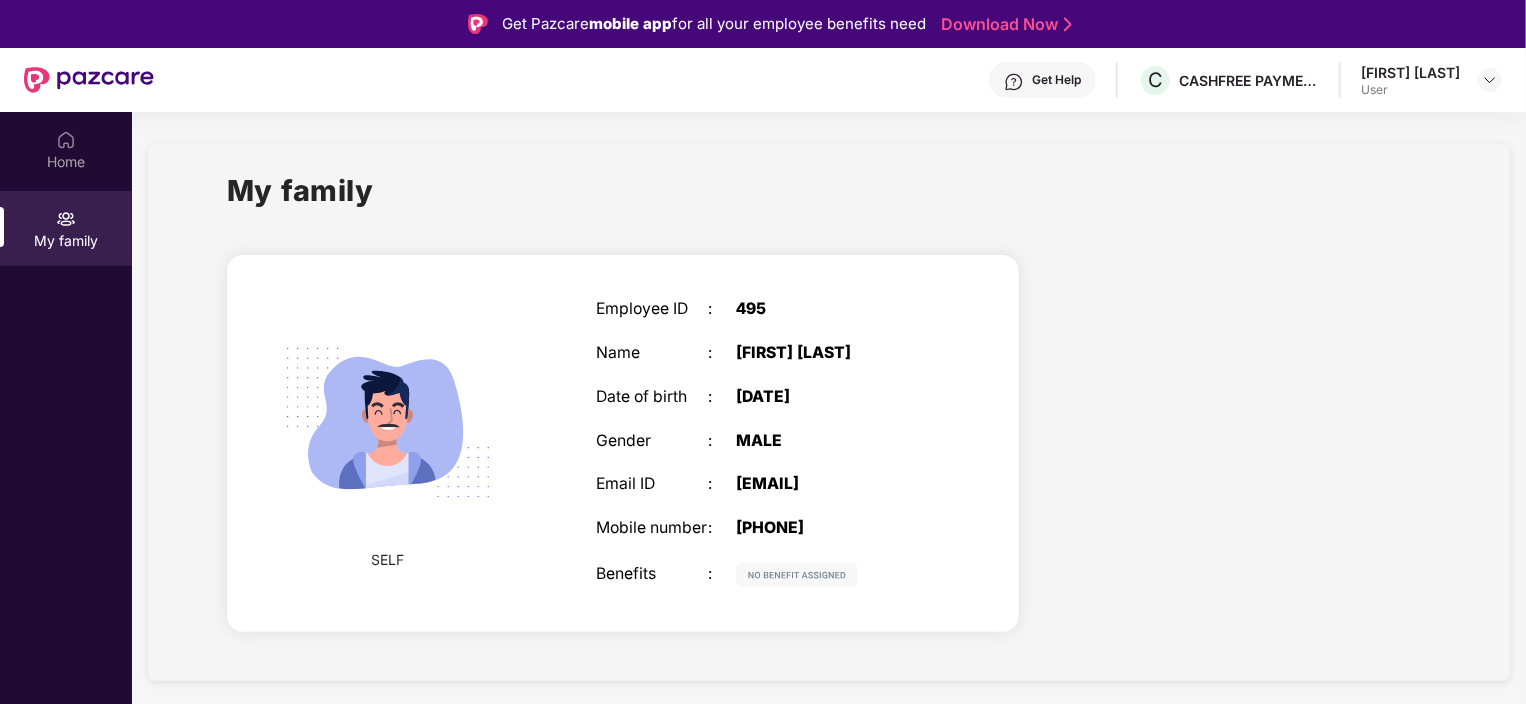 click on "Get Help C CASHFREE PAYMENTS INDIA PVT. LTD. [FIRST] [LAST] User" at bounding box center (828, 80) 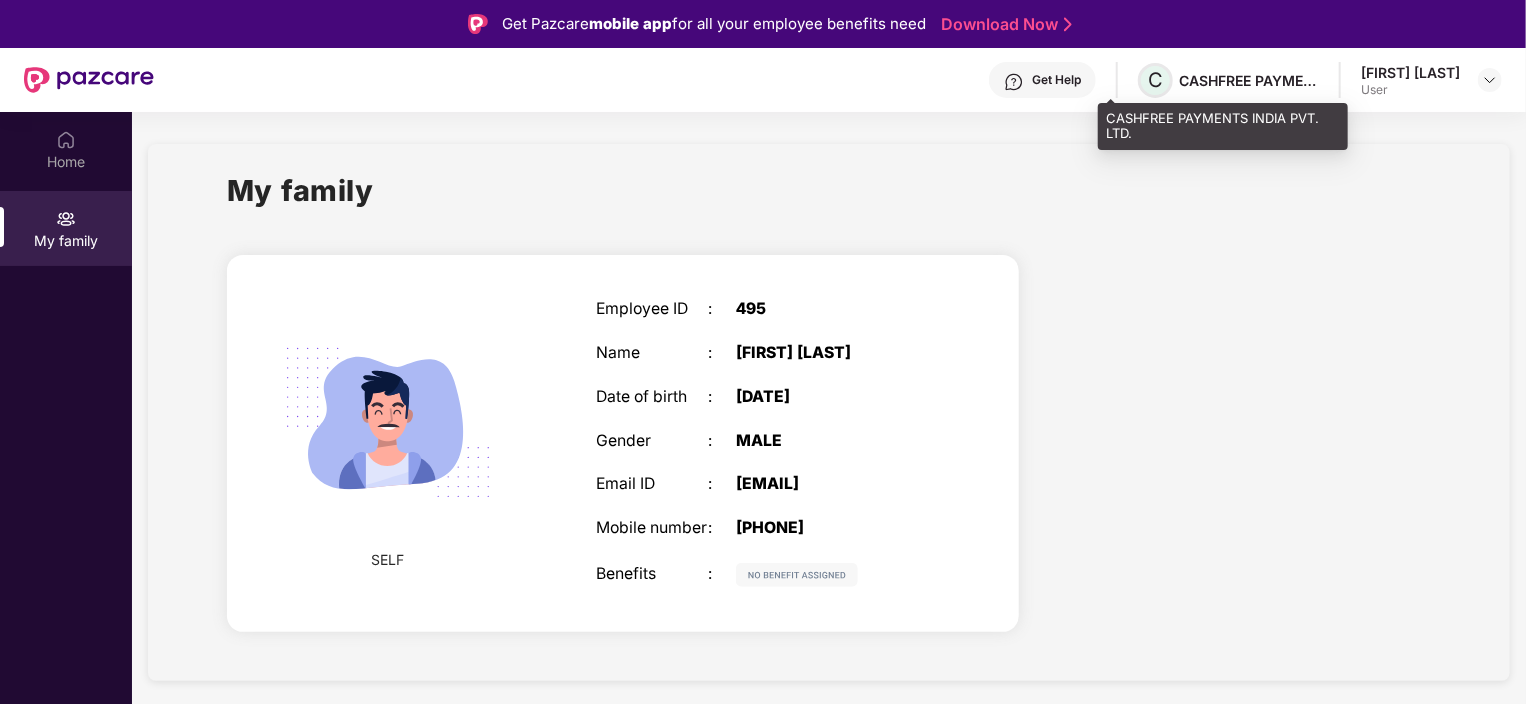 click on "C" at bounding box center (1155, 80) 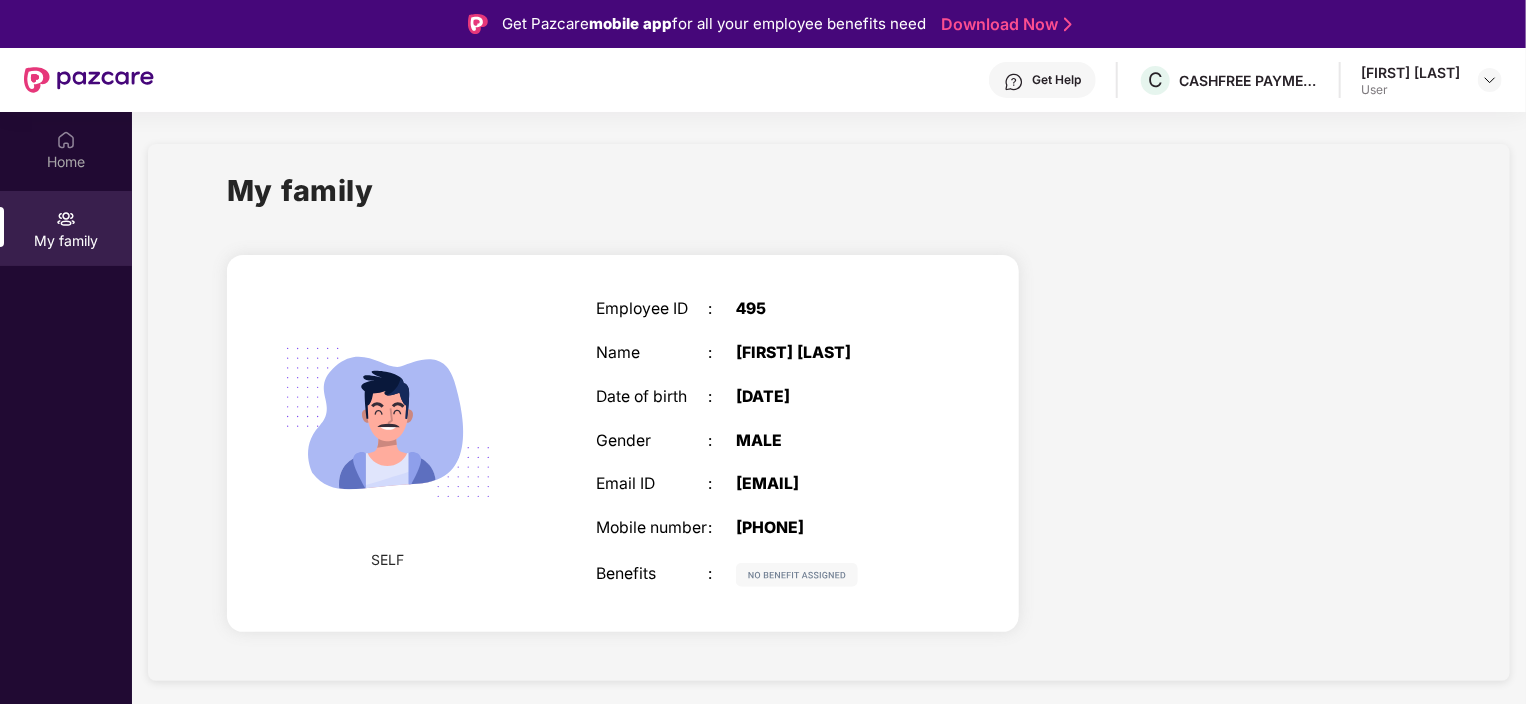 click on "Get Help C CASHFREE PAYMENTS INDIA PVT. LTD. [FIRST] [LAST] User" at bounding box center [828, 80] 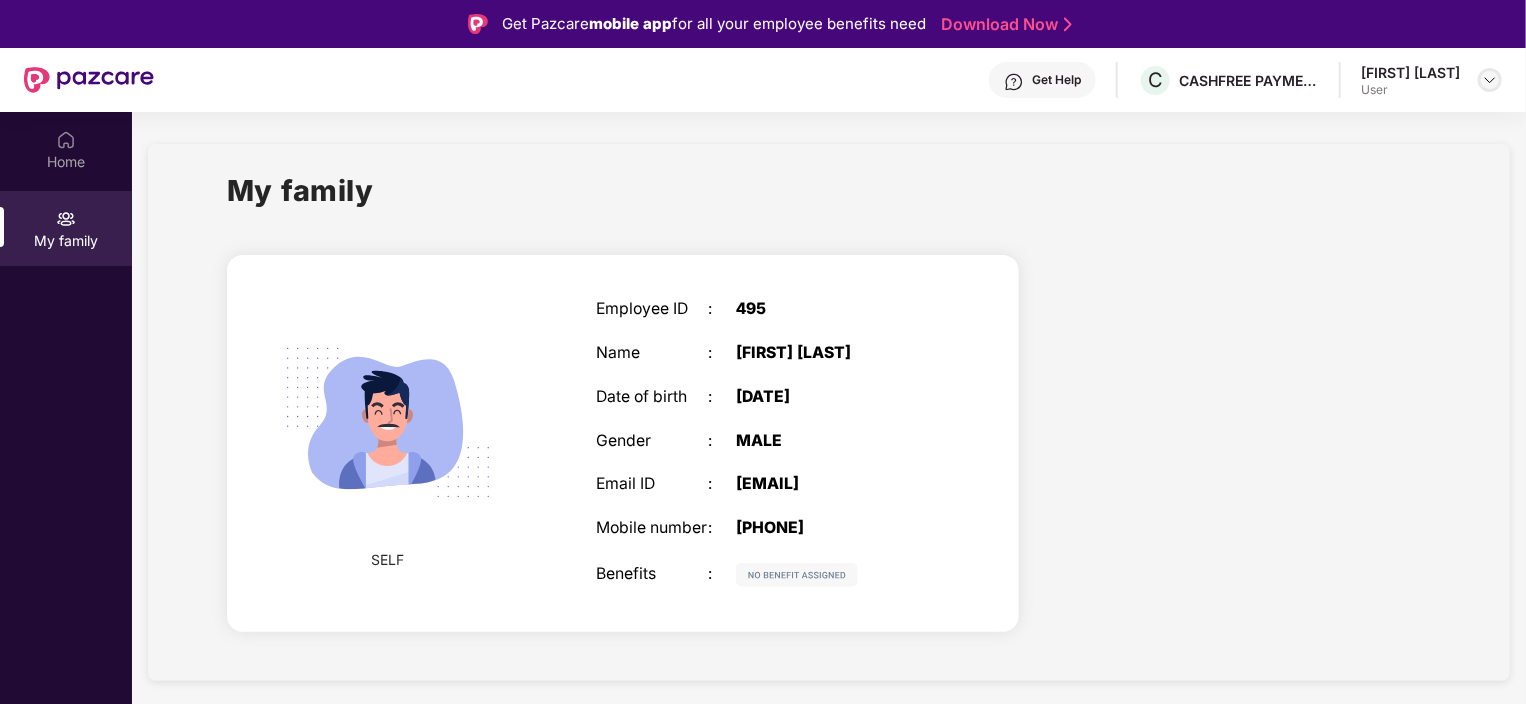 click at bounding box center [1490, 80] 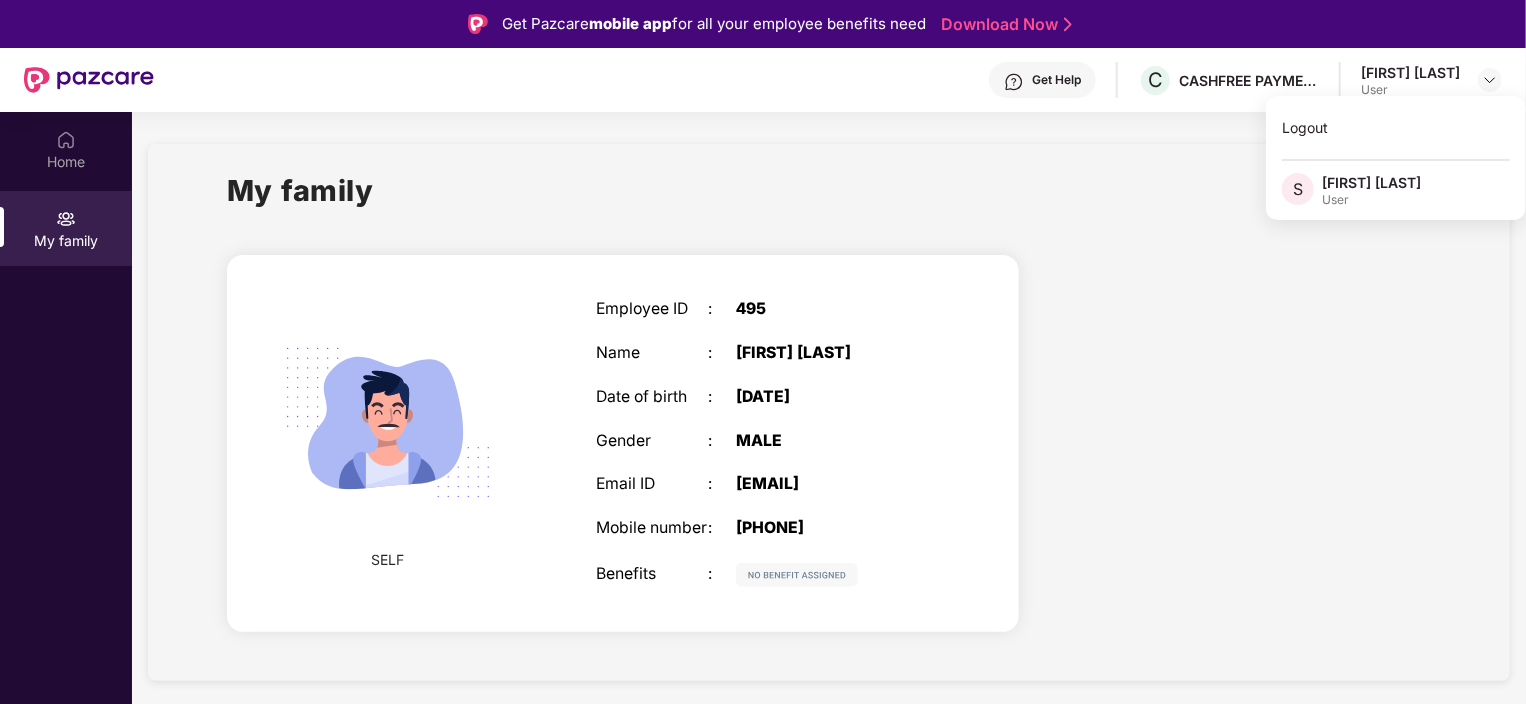 click on "My family   SELF Employee ID : 495 Name : [FIRST] [LAST] Date of birth : [DATE] Gender : MALE Email ID : [EMAIL] Mobile number : [PHONE] Benefits :" at bounding box center (829, 464) 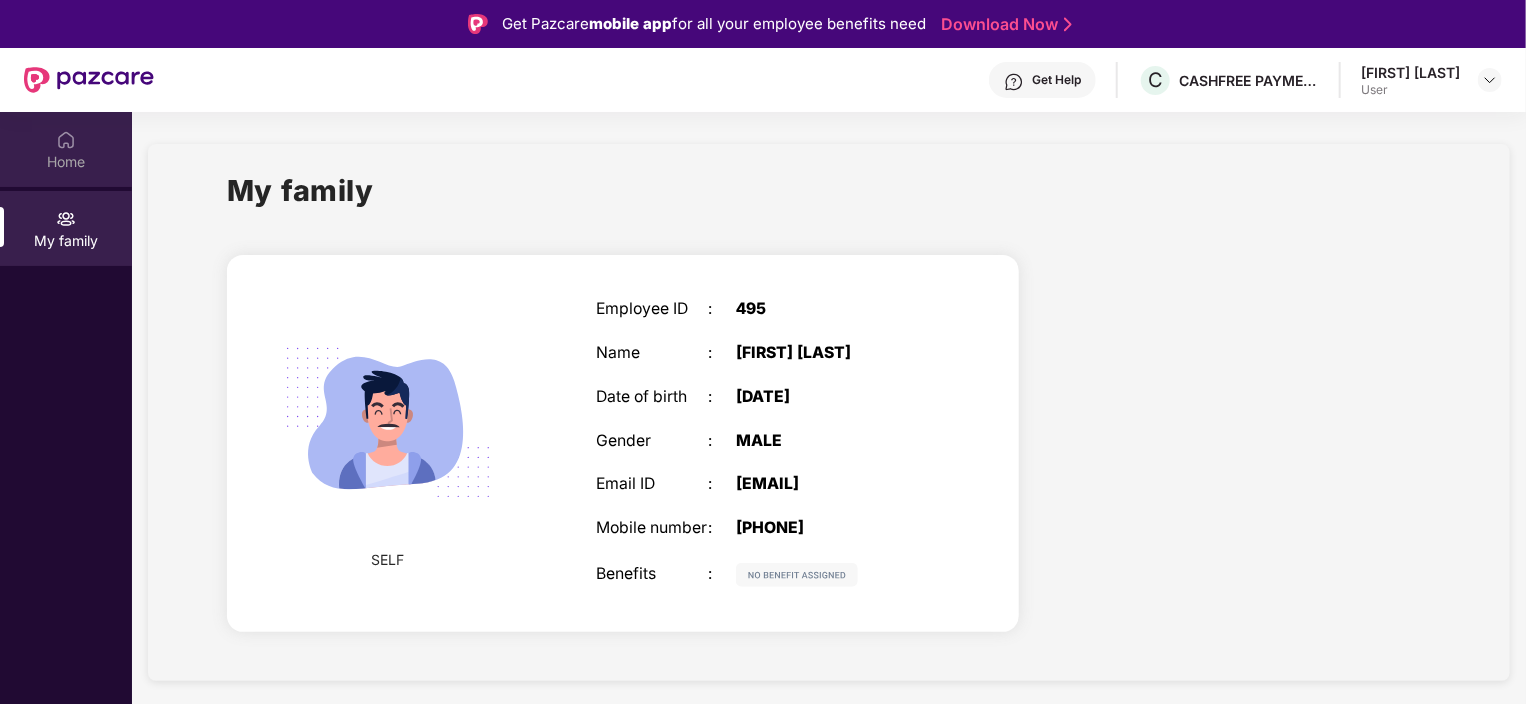 click on "Home" at bounding box center (66, 162) 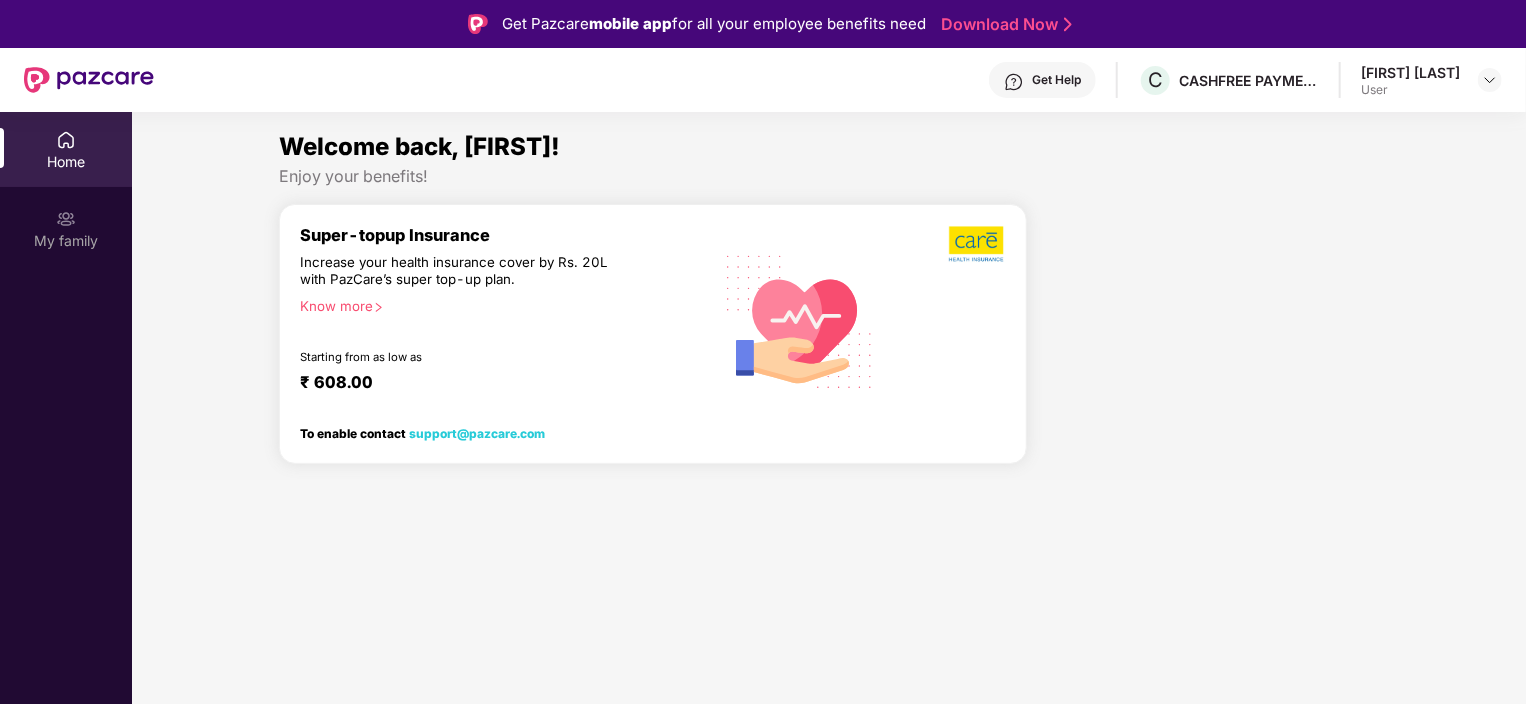 click on "Enjoy your benefits!" at bounding box center [829, 176] 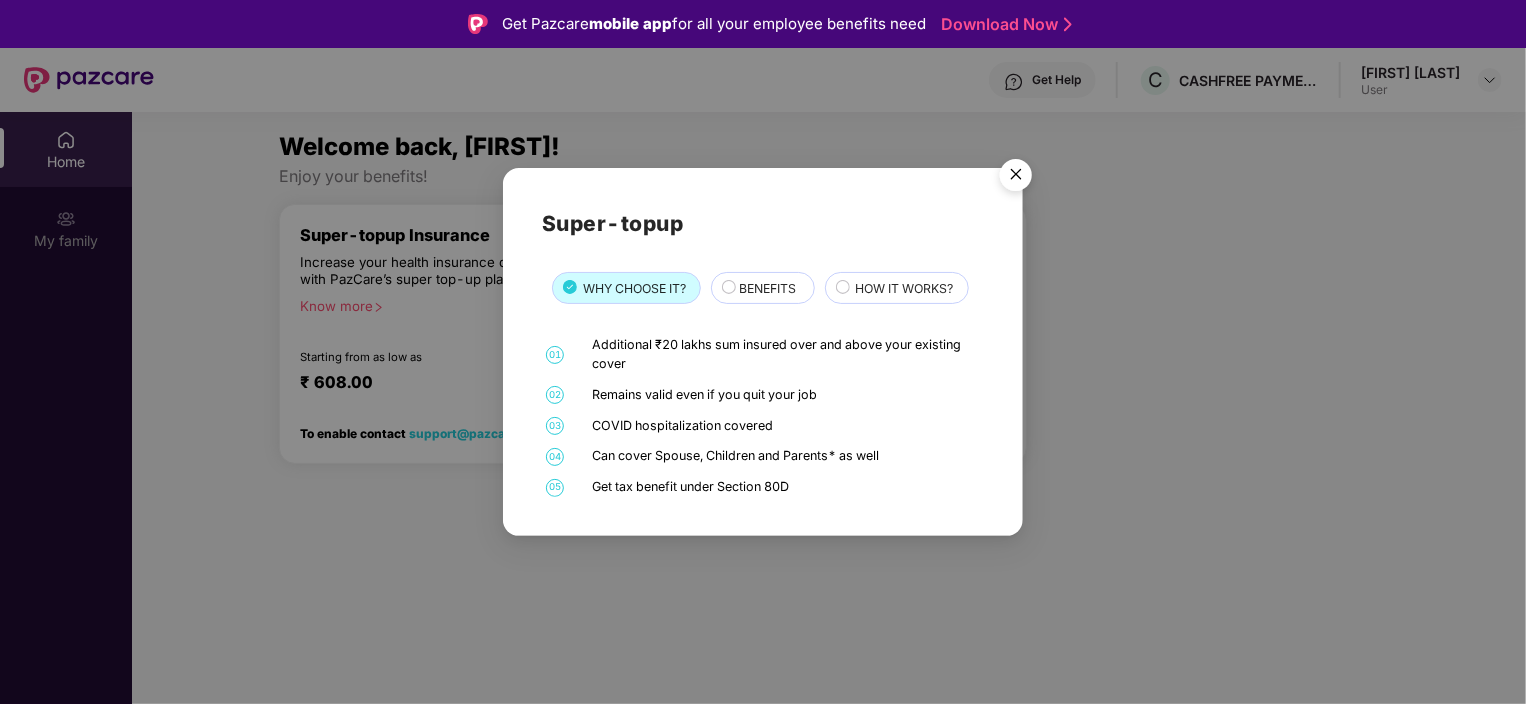 click at bounding box center [1016, 178] 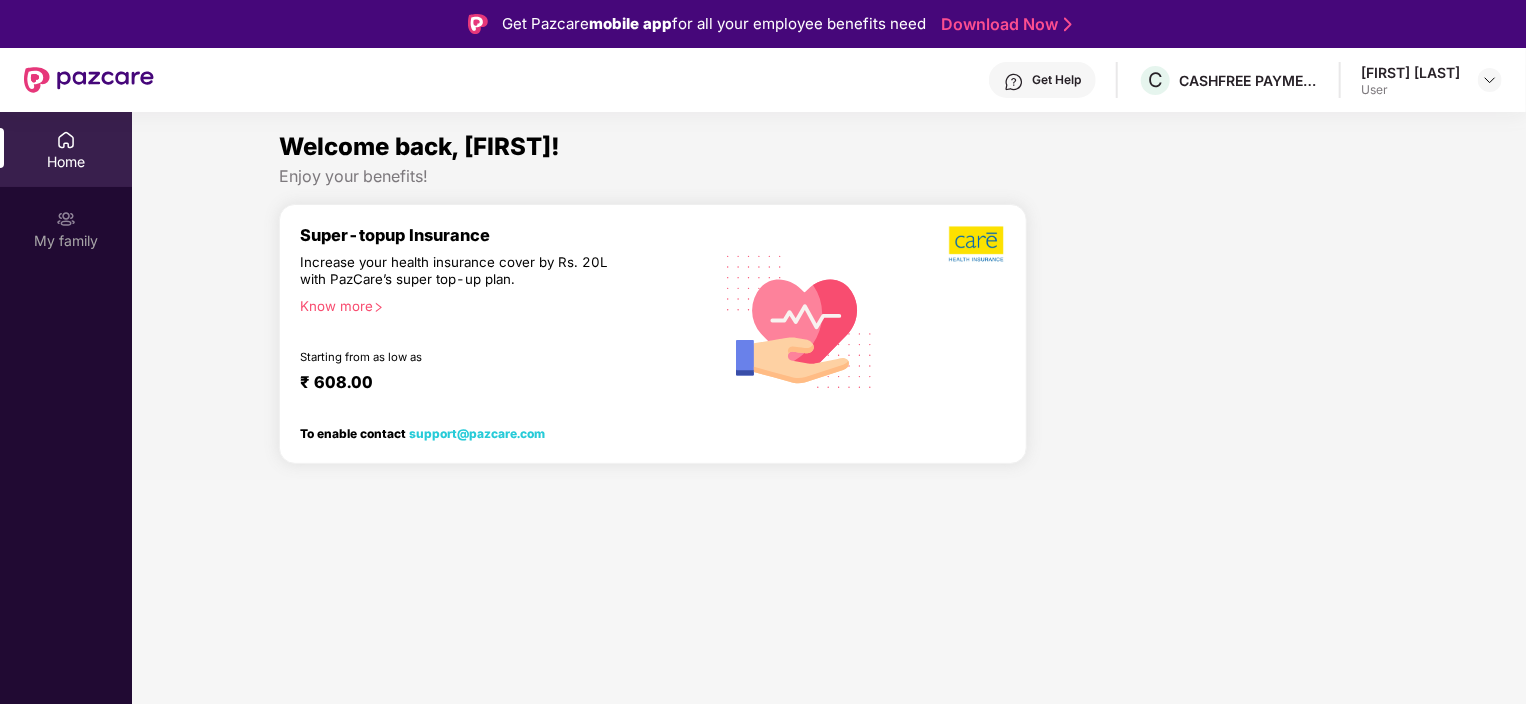 click at bounding box center [1211, 341] 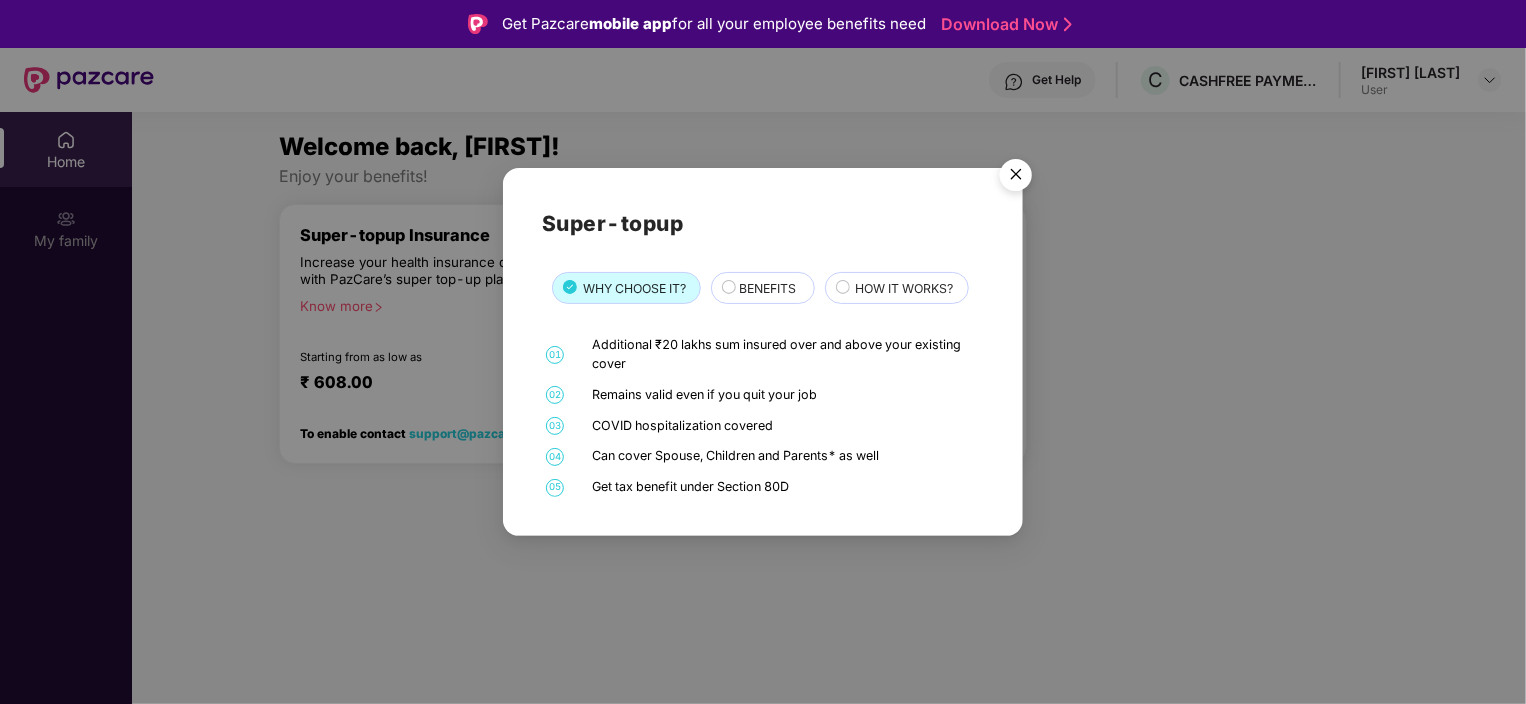click on "BENEFITS" at bounding box center [767, 288] 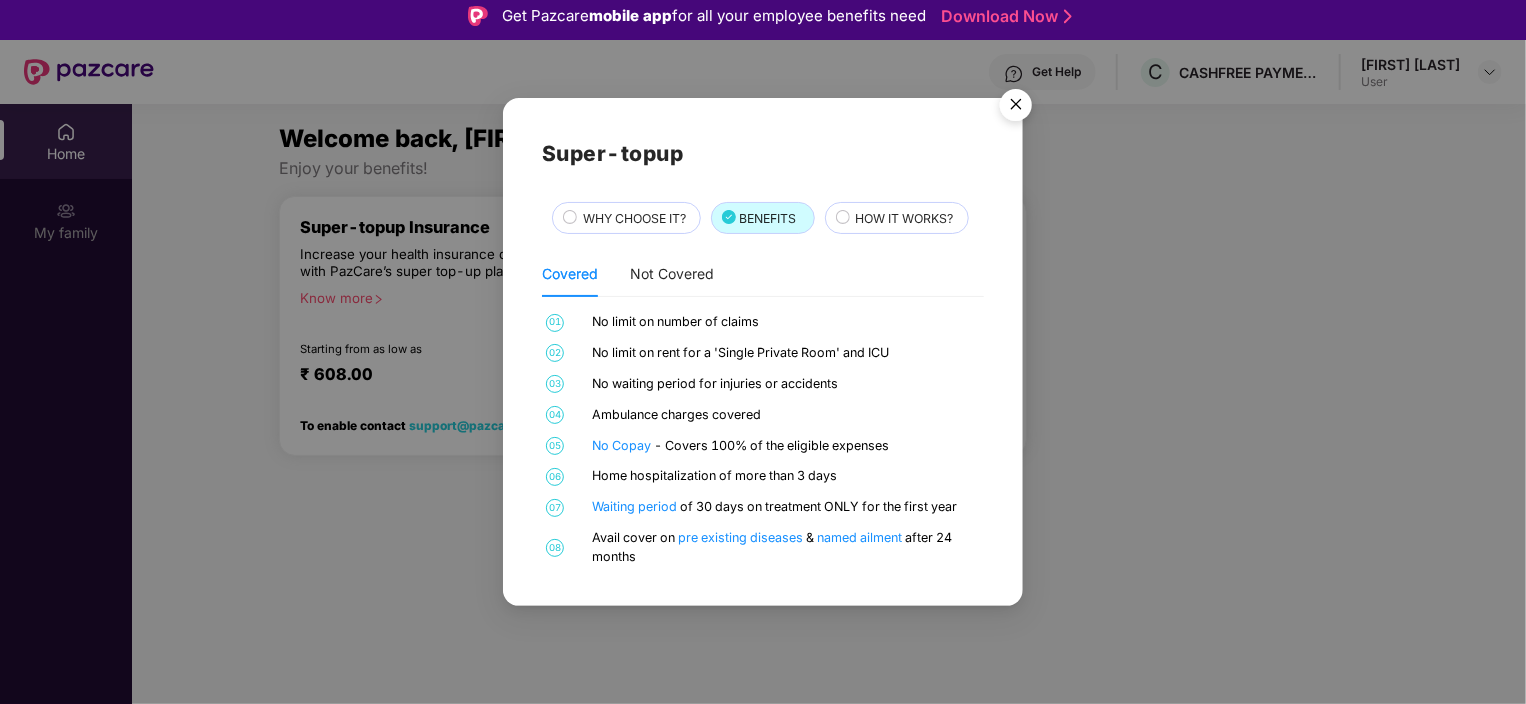 scroll, scrollTop: 0, scrollLeft: 0, axis: both 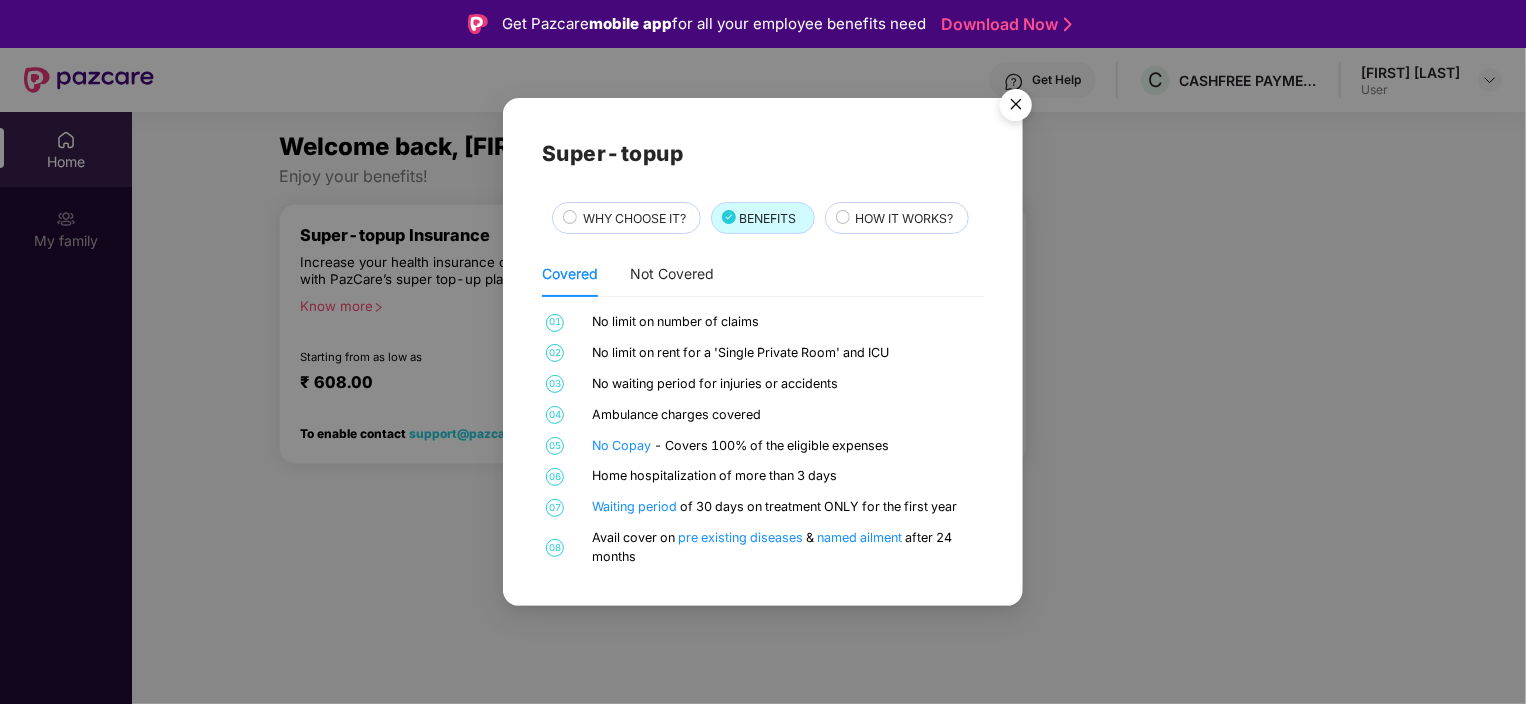 click on "HOW IT WORKS?" at bounding box center [905, 218] 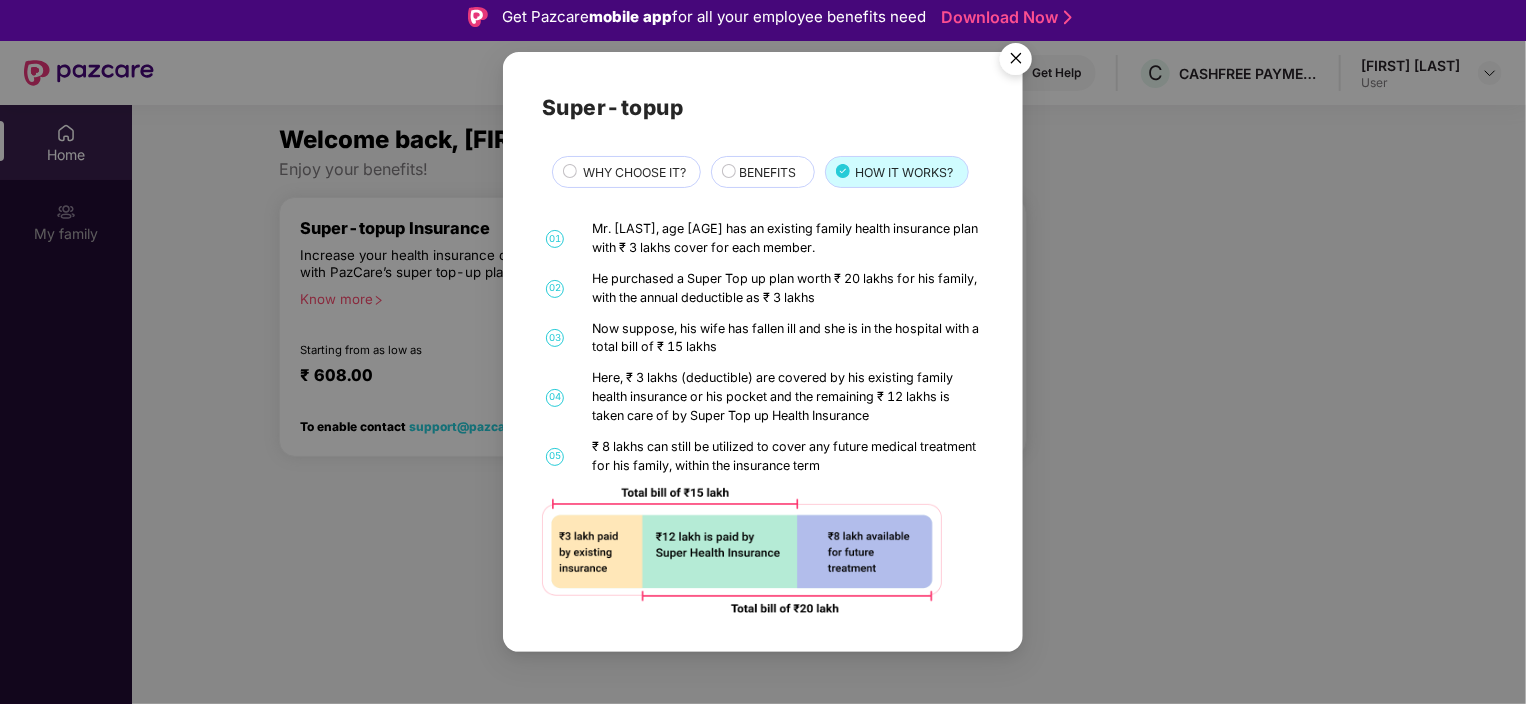scroll, scrollTop: 0, scrollLeft: 0, axis: both 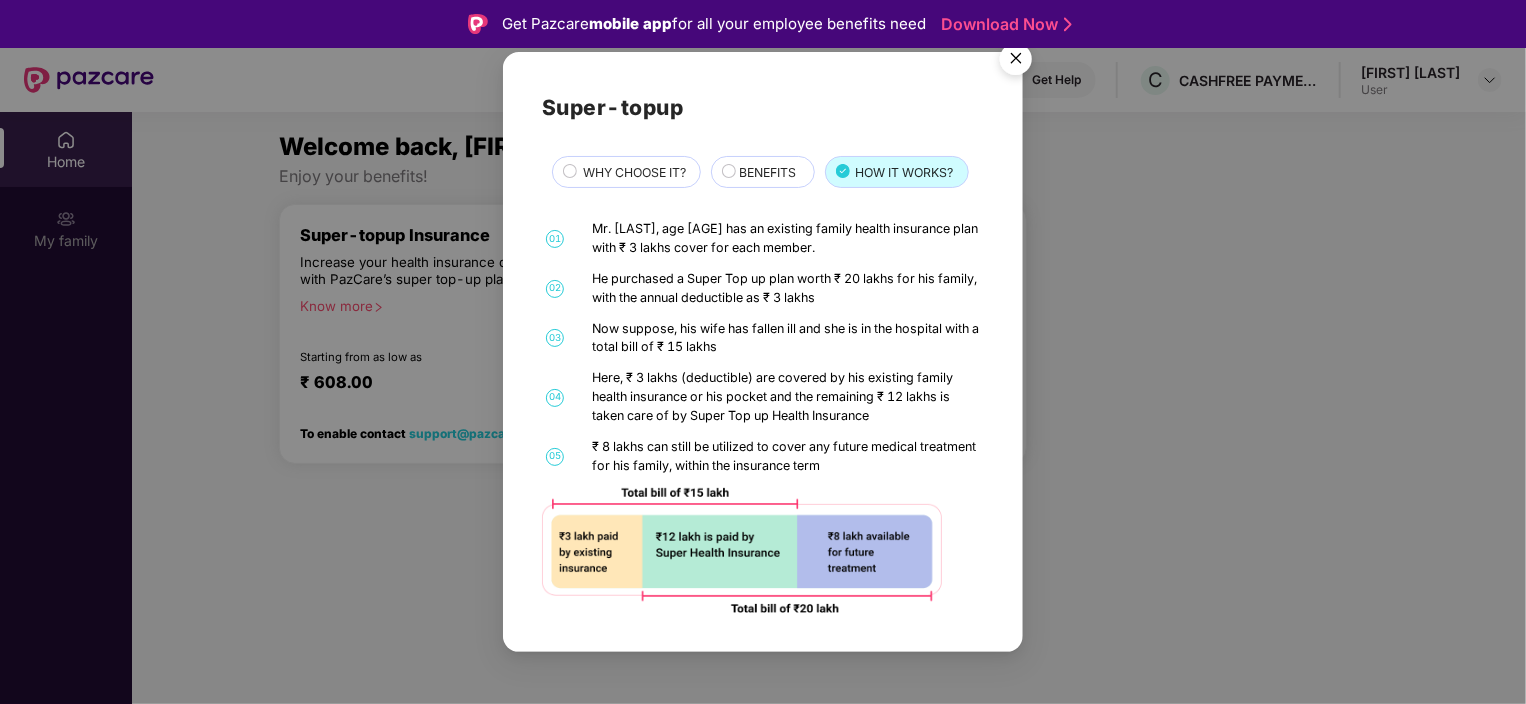 click on "BENEFITS" at bounding box center (767, 172) 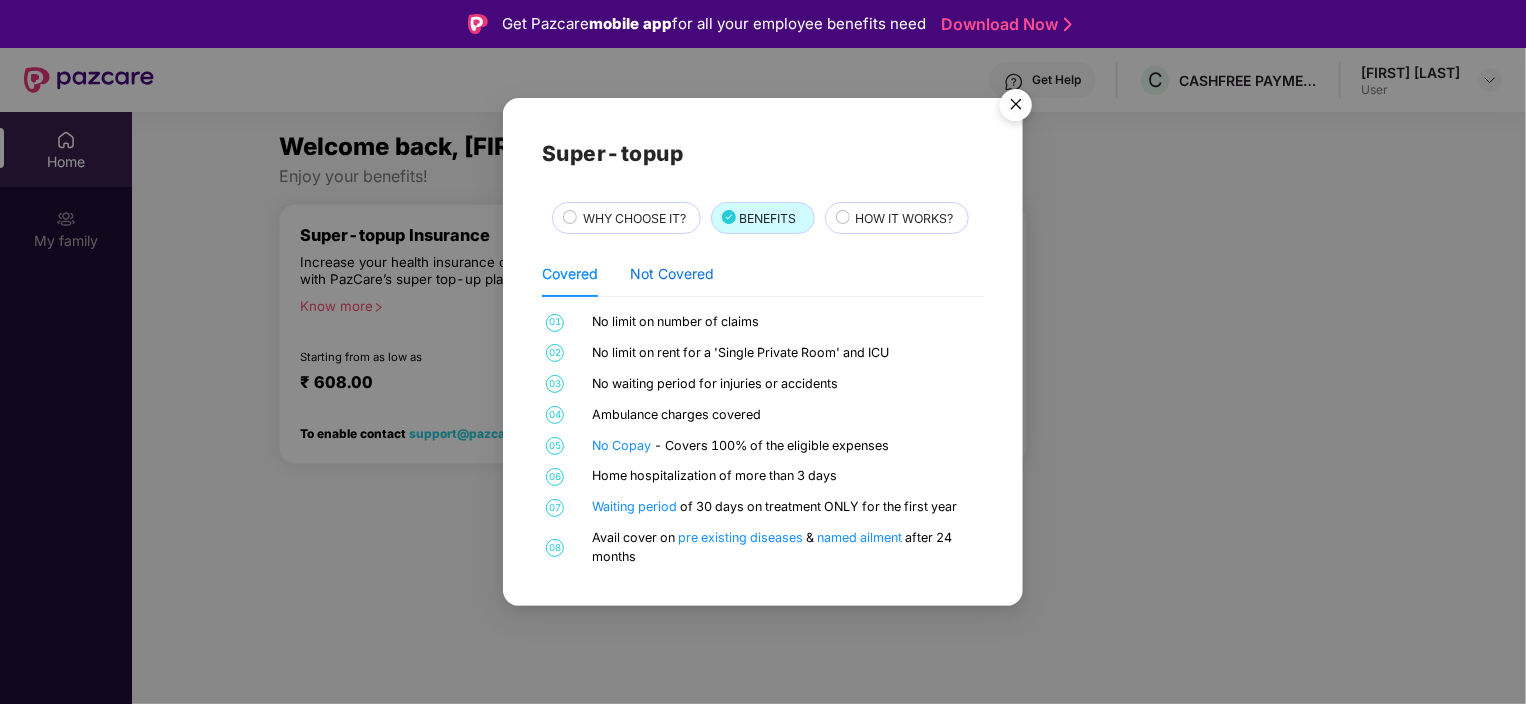 click on "Not Covered" at bounding box center (672, 274) 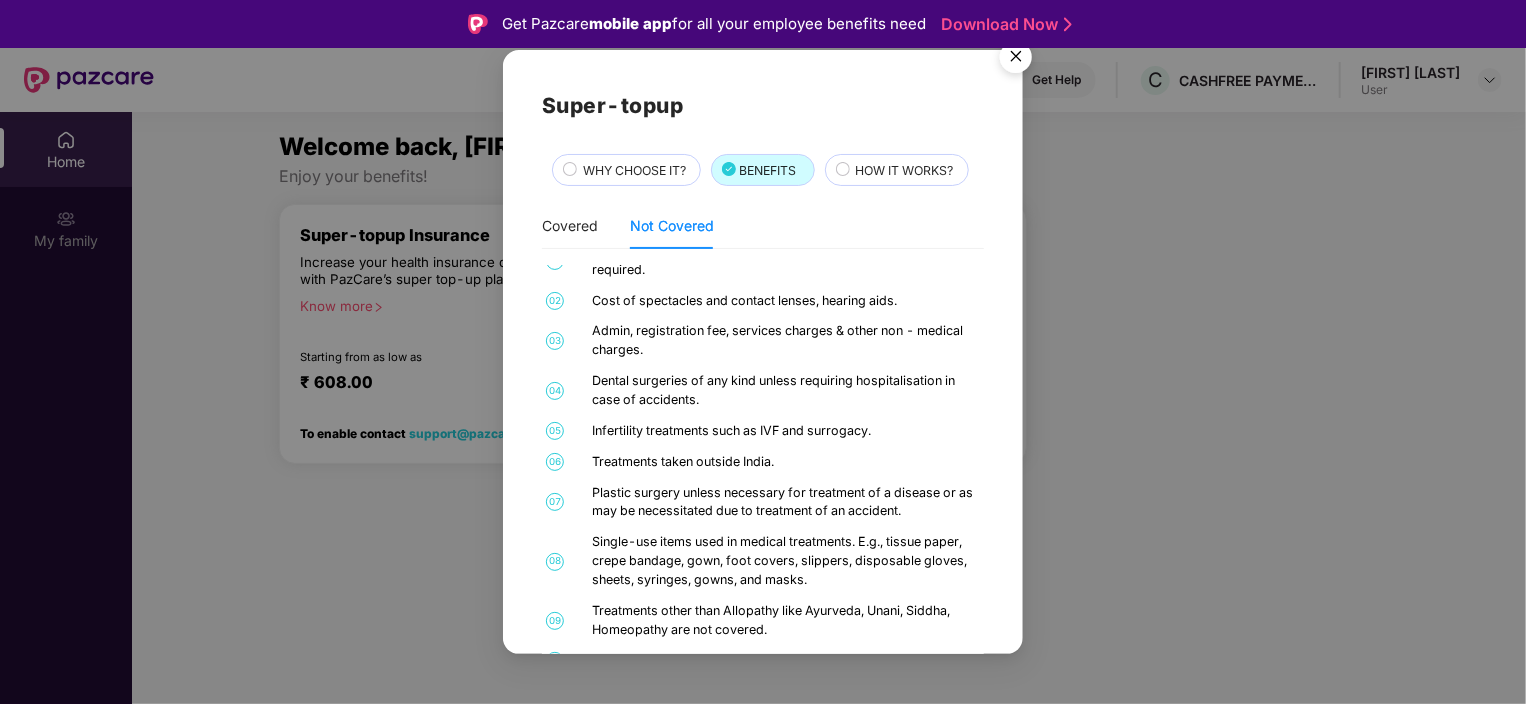 scroll, scrollTop: 28, scrollLeft: 0, axis: vertical 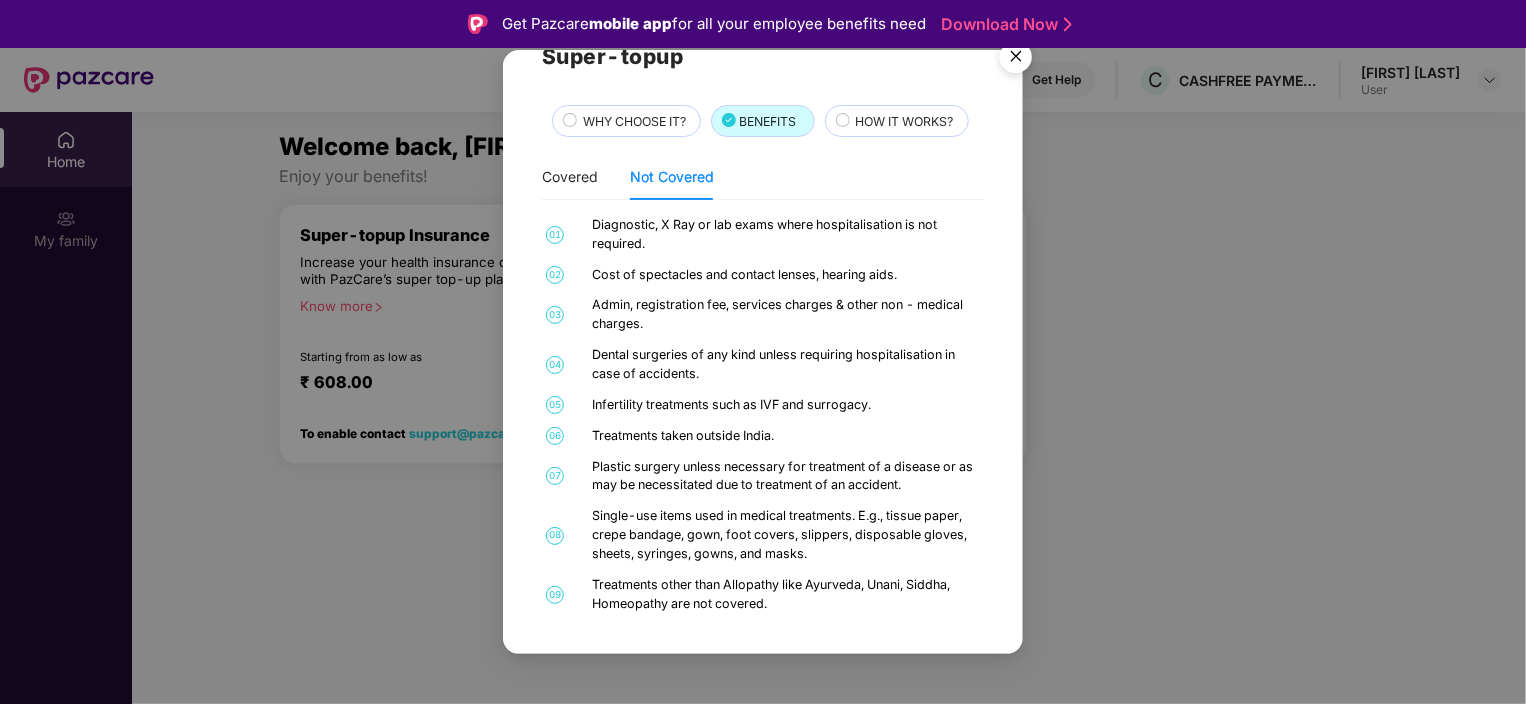 click on "Super-topup WHY CHOOSE IT? BENEFITS HOW IT WORKS? Covered Not Covered 01 No limit on number of claims 02 No limit on rent for a 'Single Private Room' and ICU 03 No waiting period for injuries or accidents 04 Ambulance charges covered 05 No Copay   - Covers 100% of the eligible expenses 06 Home hospitalization of more than 3 days 07 Waiting period   of 30 days on treatment ONLY for the first year 08 Avail cover on   pre existing diseases     &   named ailment     after 24 months 01 Diagnostic, X Ray or lab exams where hospitalisation is not required. 02 Cost of spectacles and contact lenses, hearing aids. 03 Admin, registration fee, services charges & other non - medical charges. 04 Dental surgeries of any kind unless requiring hospitalisation in case of accidents. 05 Infertility treatments such as IVF and surrogacy. 06 Treatments taken outside India. 07 Plastic surgery unless necessary for treatment of a disease or as may be necessitated due to treatment of an accident. 08 09 10" at bounding box center [763, 352] 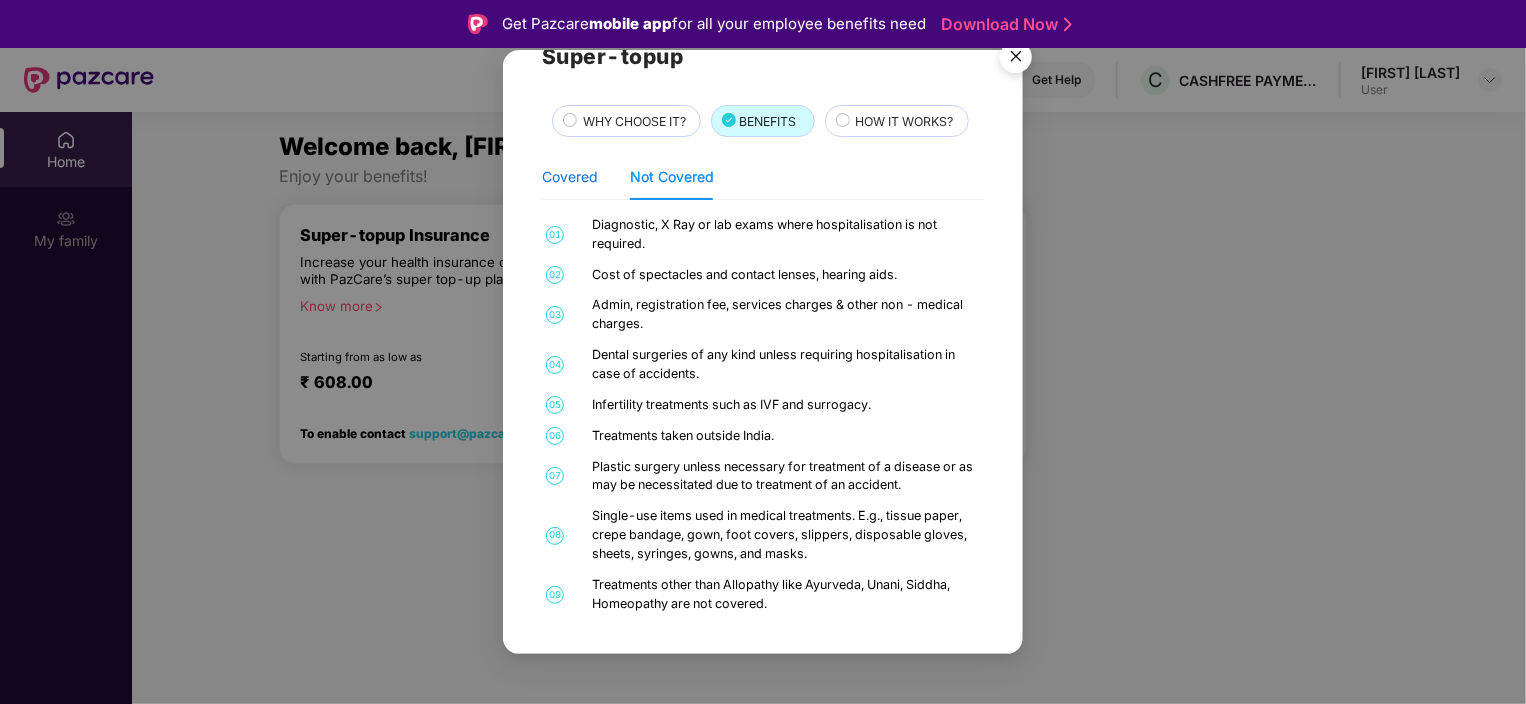 click on "Covered" at bounding box center [570, 177] 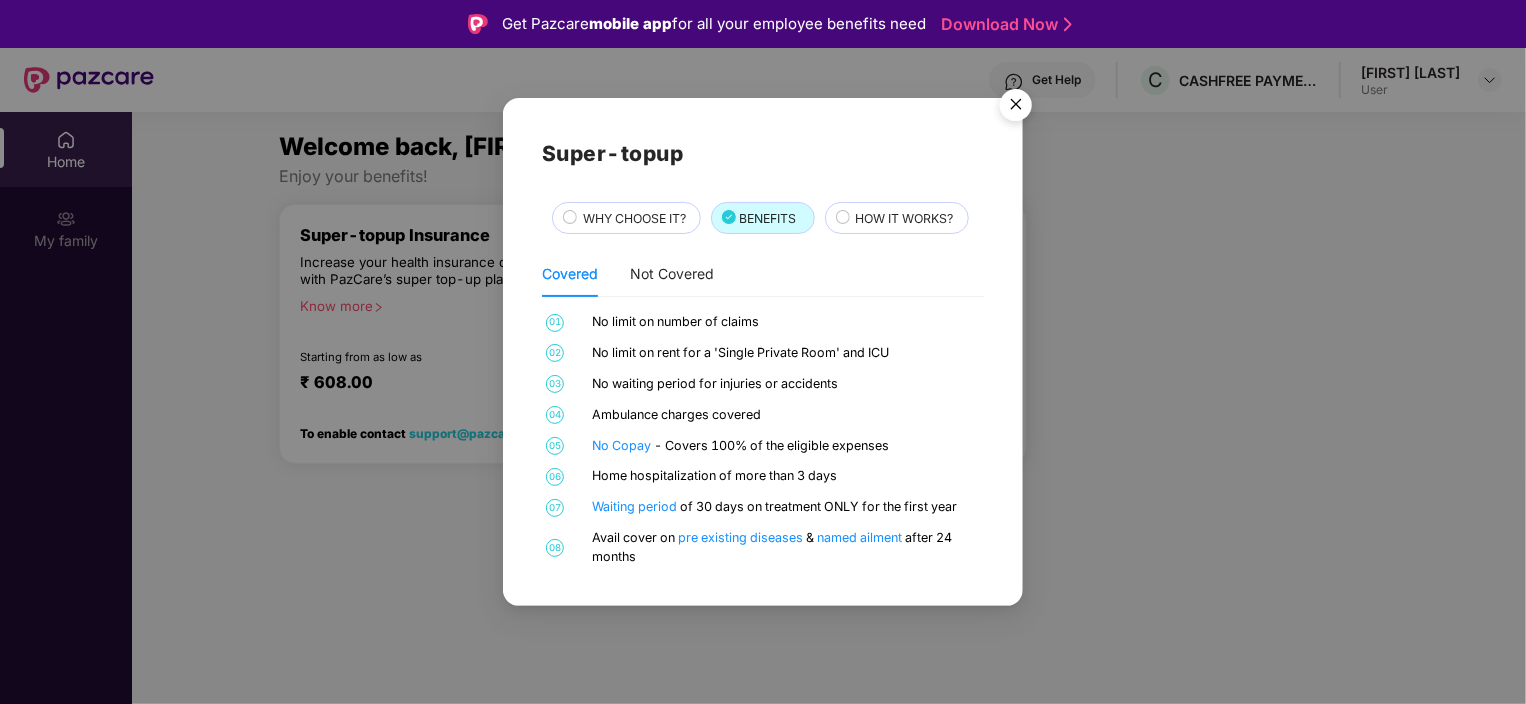 scroll, scrollTop: 0, scrollLeft: 0, axis: both 